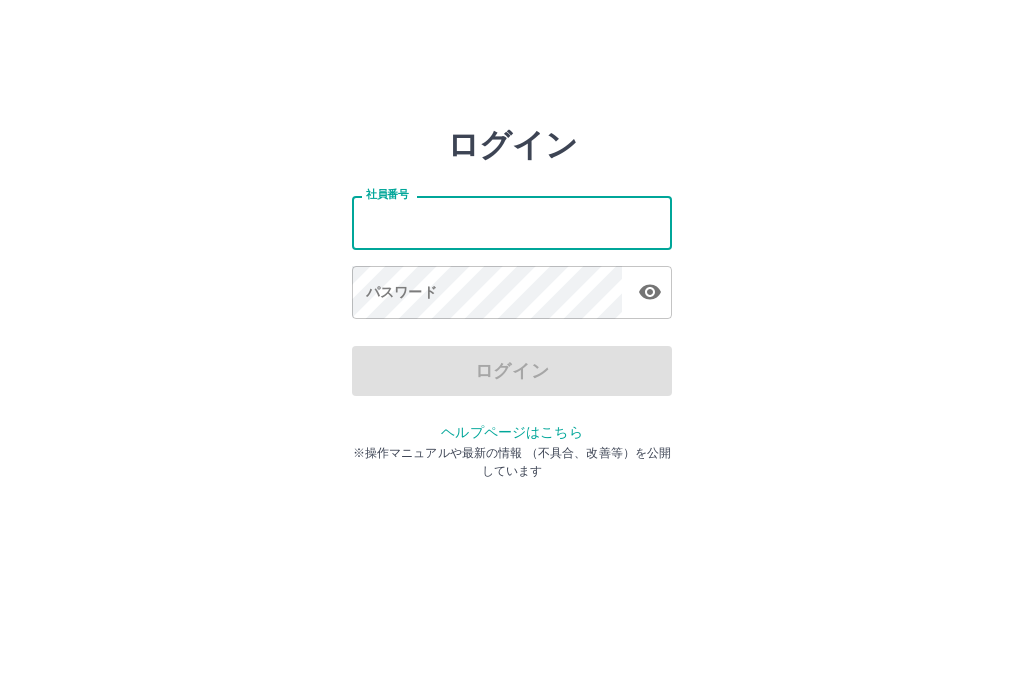 scroll, scrollTop: 86, scrollLeft: 0, axis: vertical 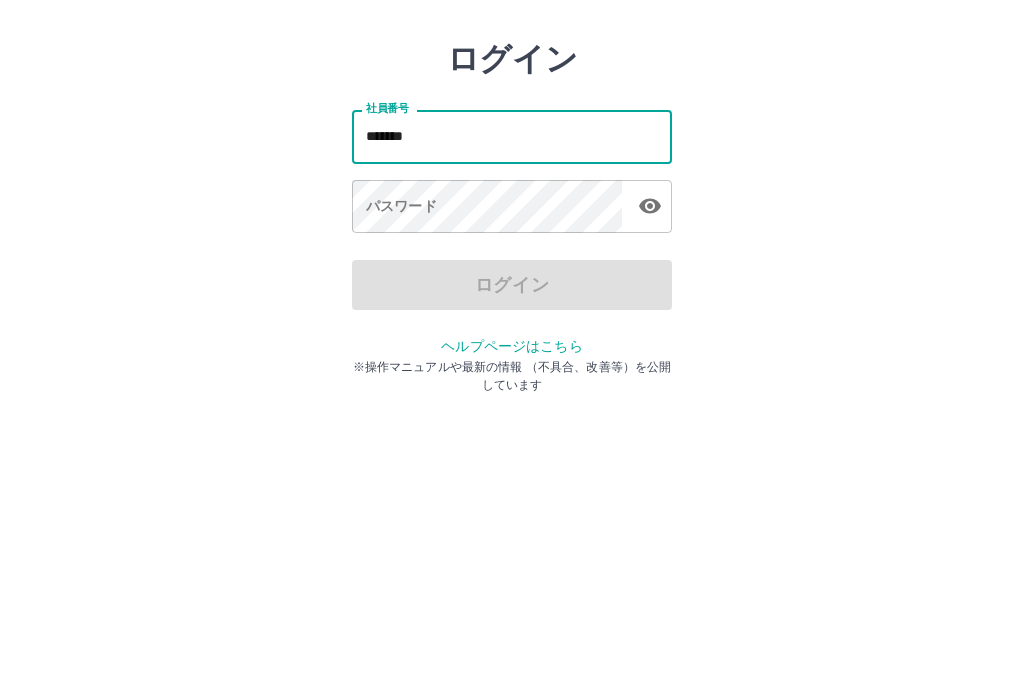 type on "*******" 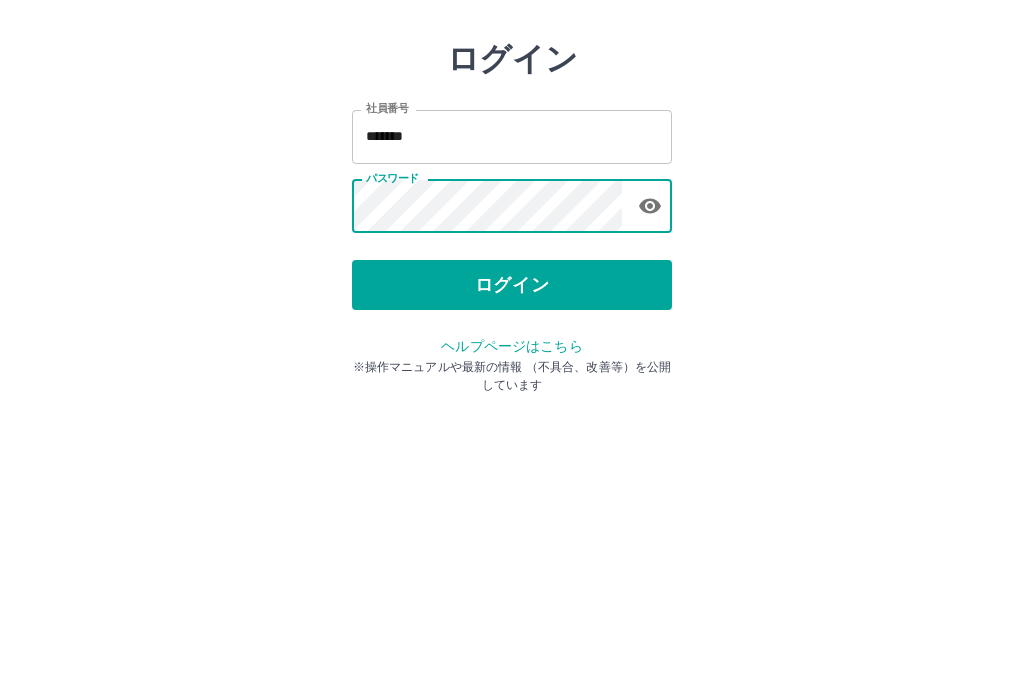 click on "ログイン" at bounding box center (512, 371) 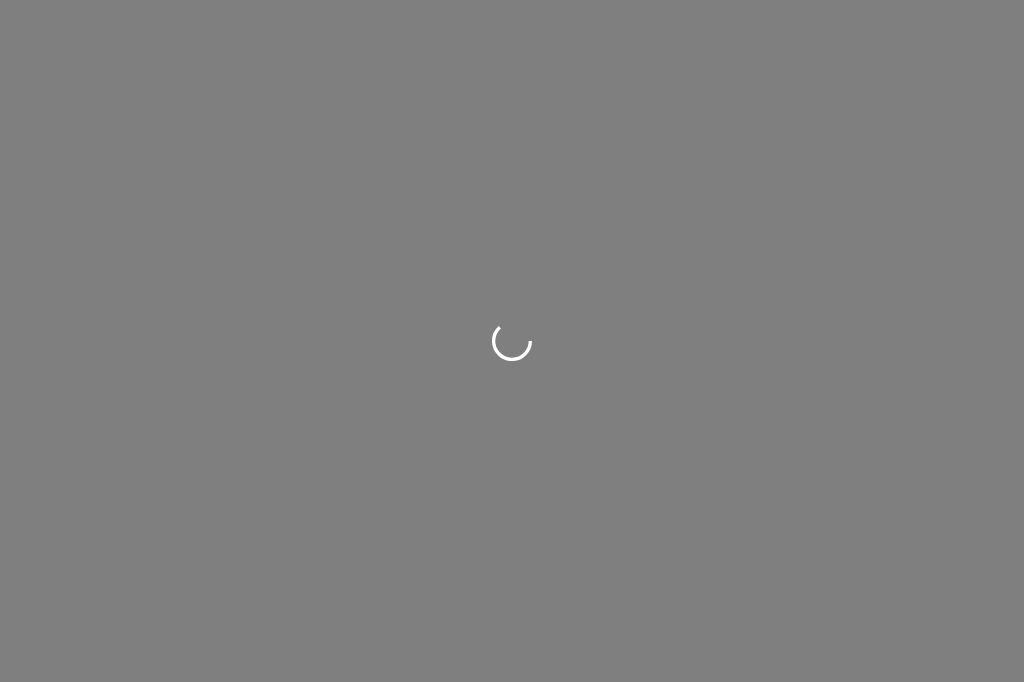 scroll, scrollTop: 0, scrollLeft: 0, axis: both 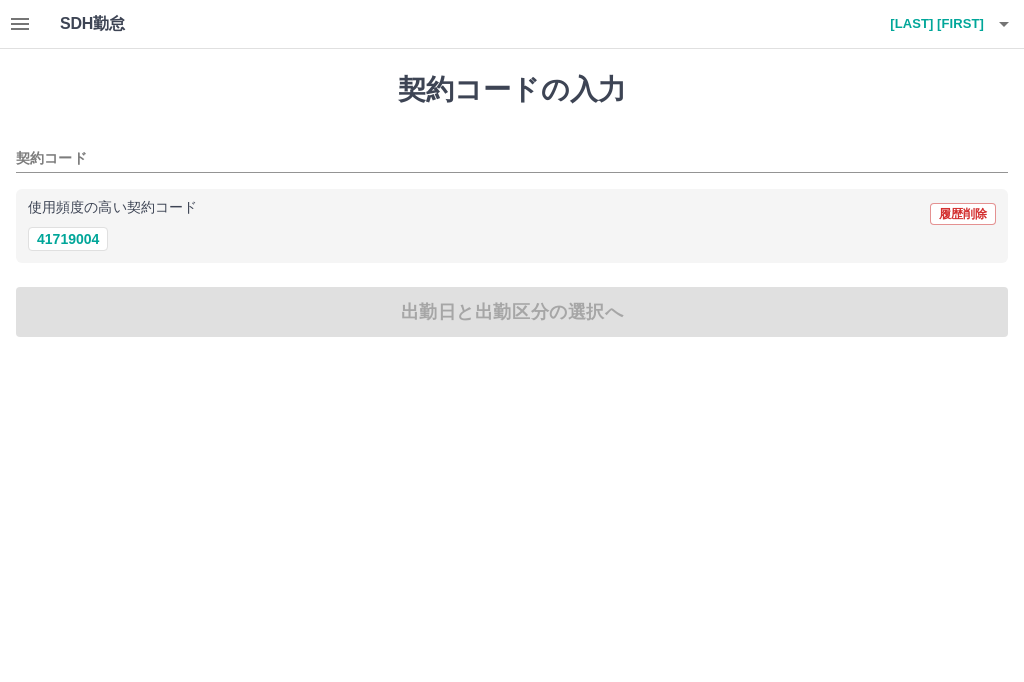 click on "41719004" at bounding box center (68, 239) 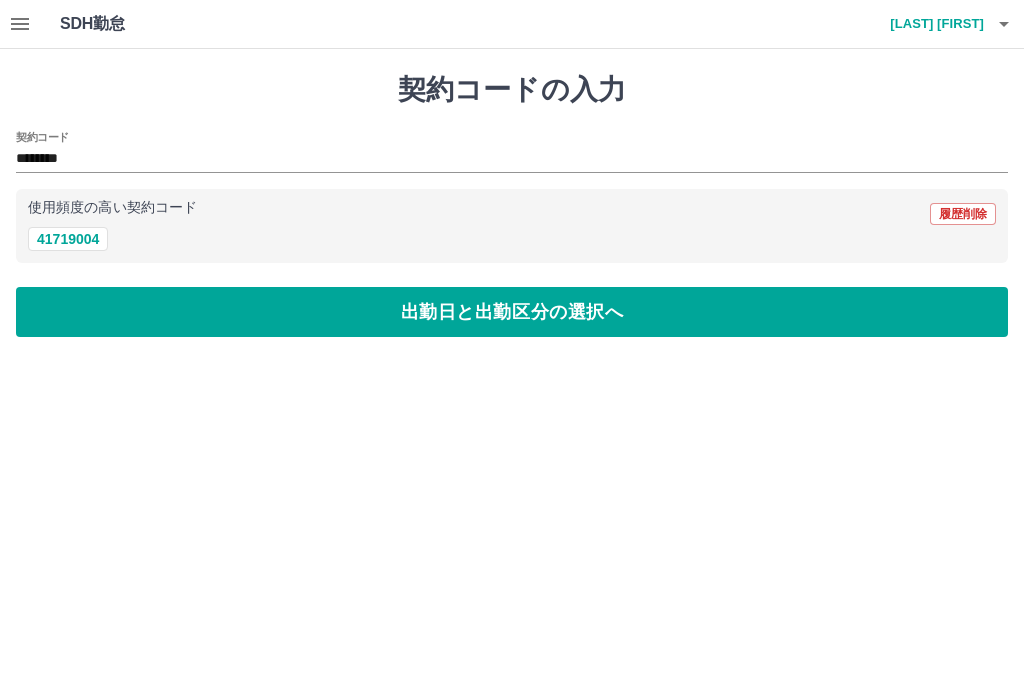 click on "出勤日と出勤区分の選択へ" at bounding box center [512, 312] 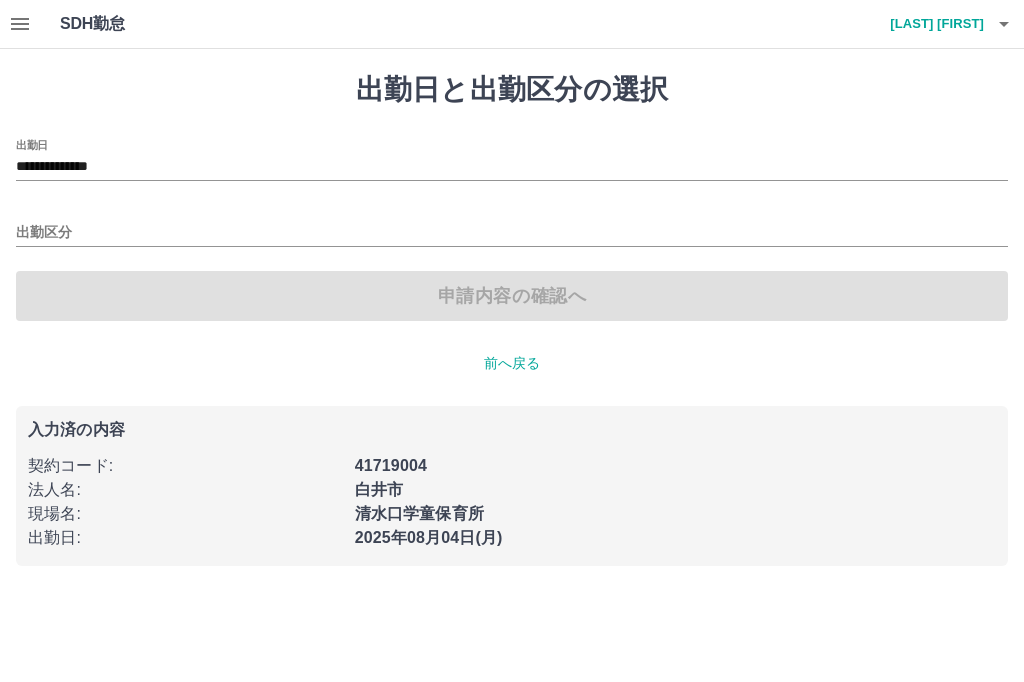 click on "出勤区分" at bounding box center (512, 233) 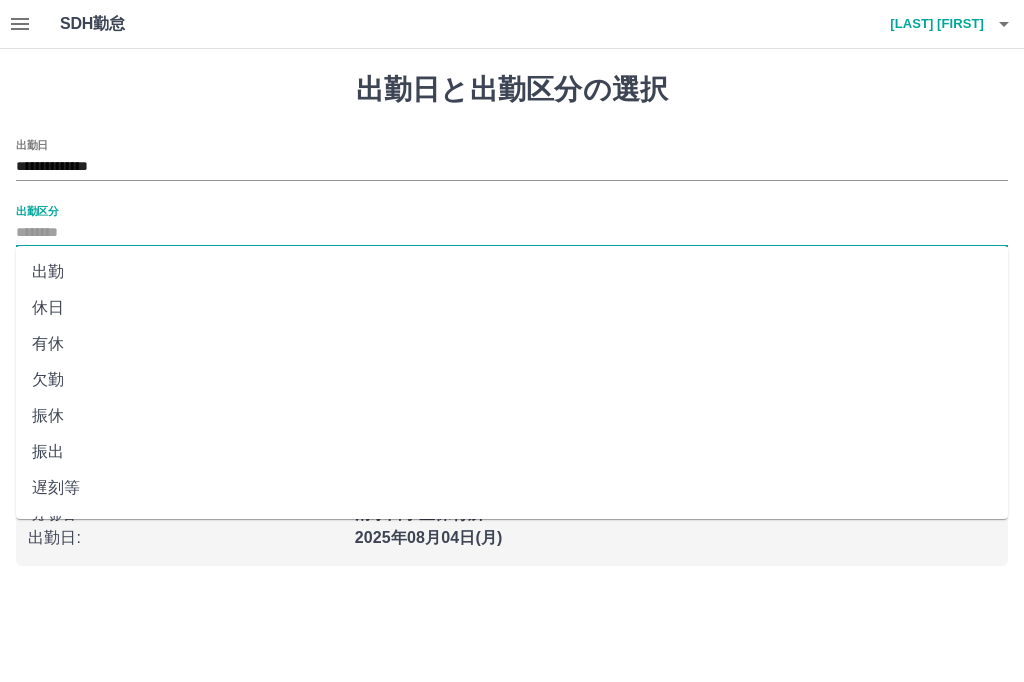 click on "出勤" at bounding box center [512, 272] 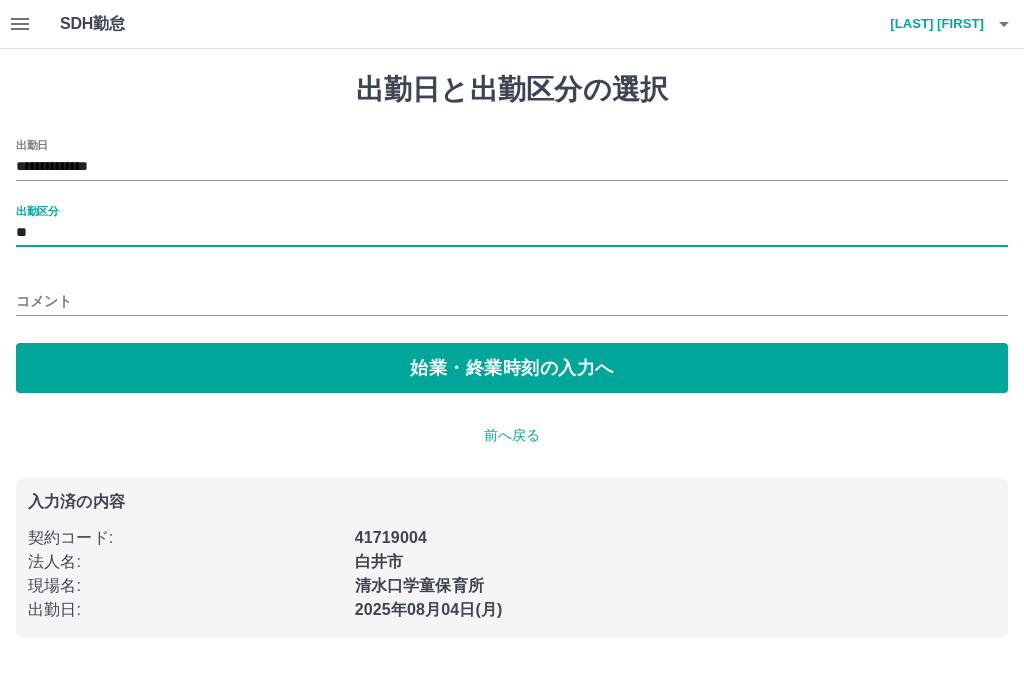type on "**" 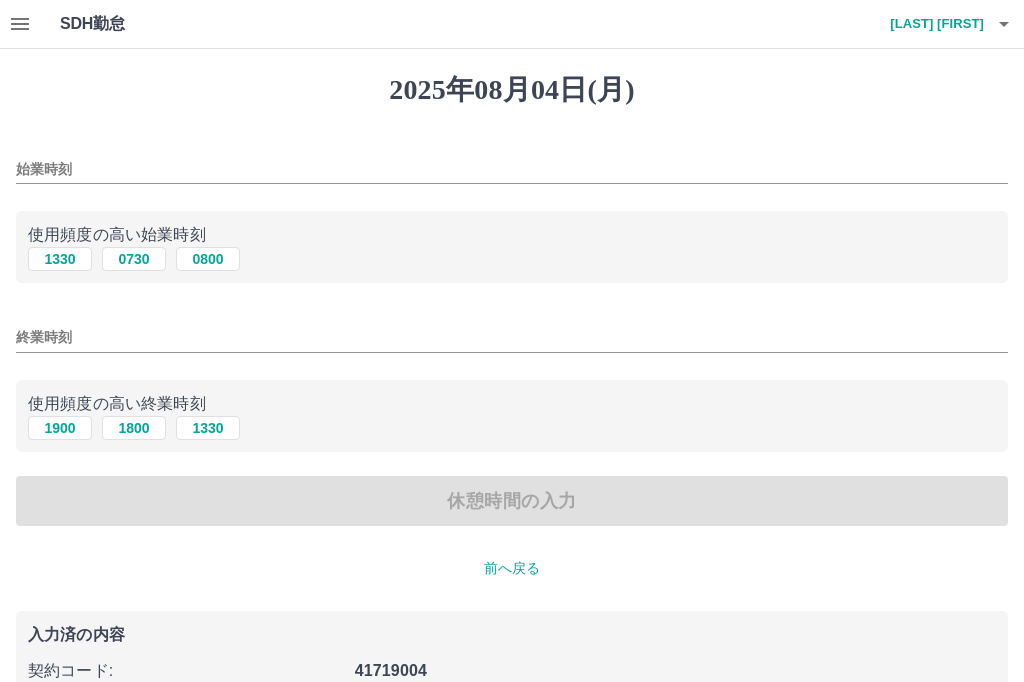 click on "1330" at bounding box center (60, 259) 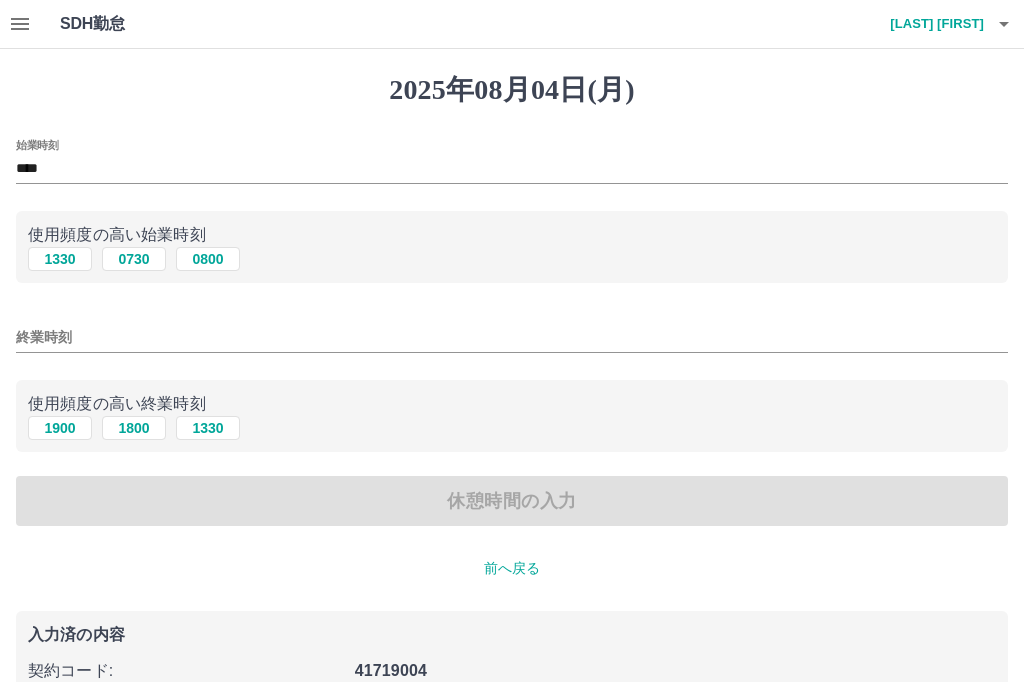 click on "1800" at bounding box center (134, 428) 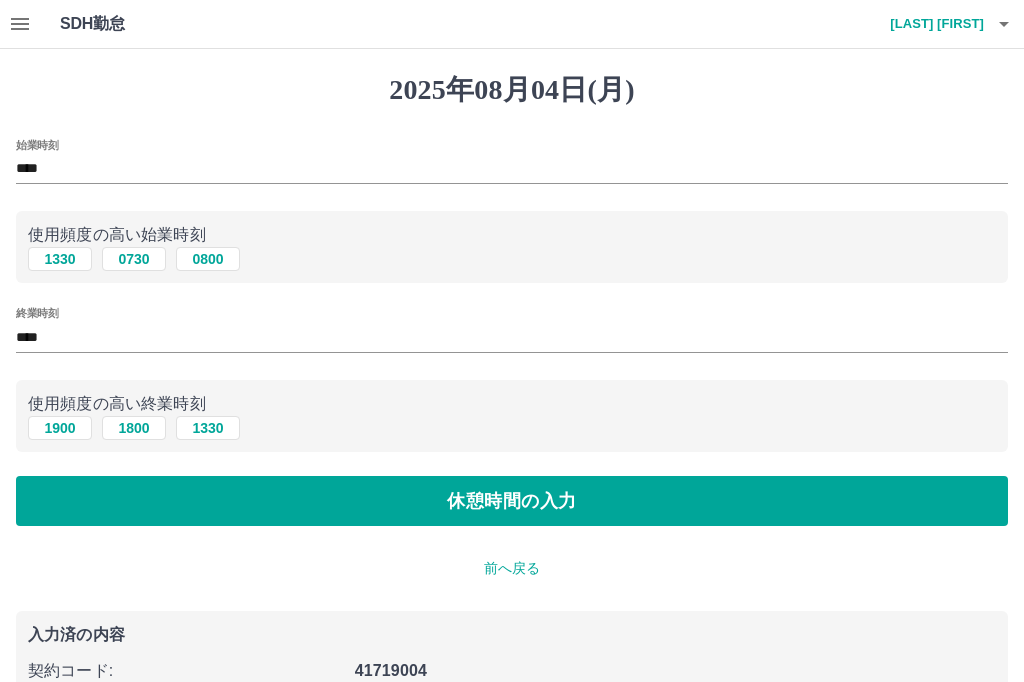 click on "休憩時間の入力" at bounding box center (512, 501) 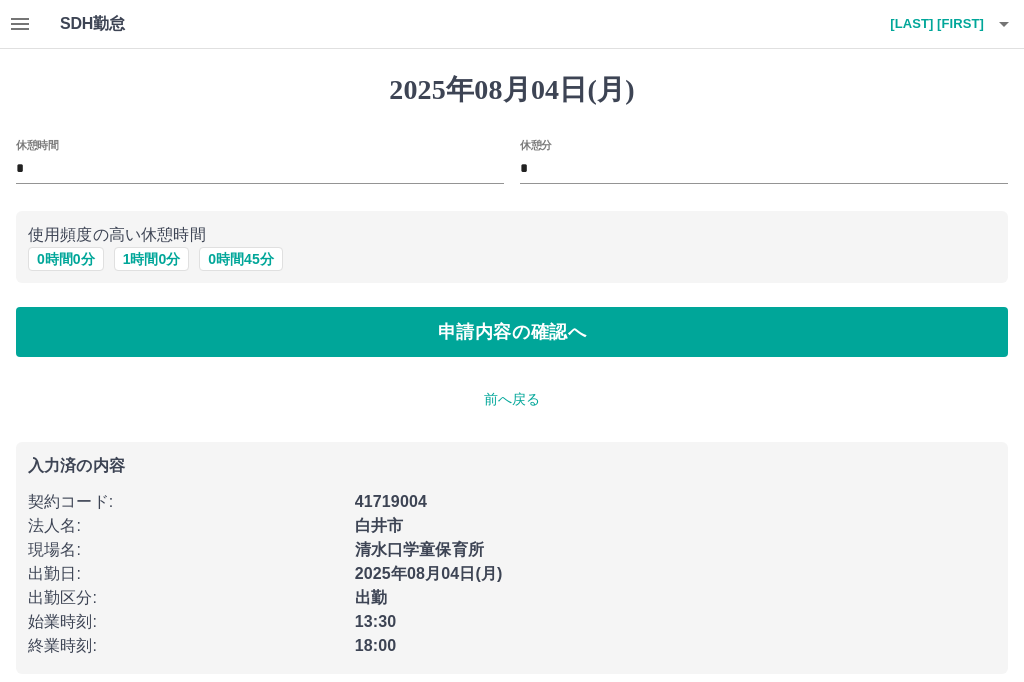 click on "申請内容の確認へ" at bounding box center [512, 332] 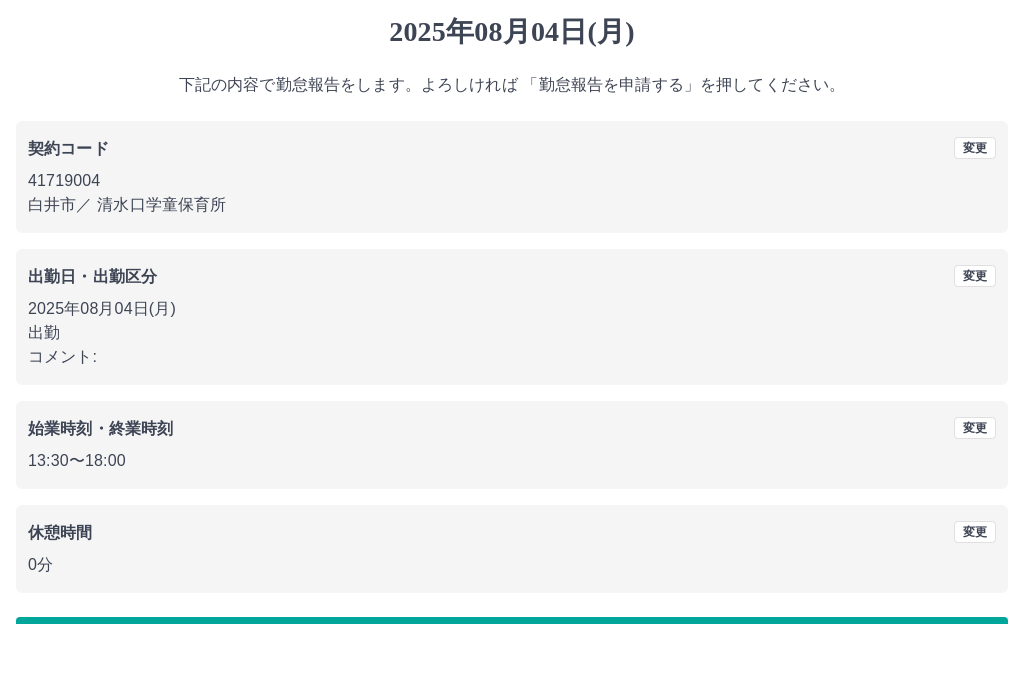 scroll, scrollTop: 25, scrollLeft: 0, axis: vertical 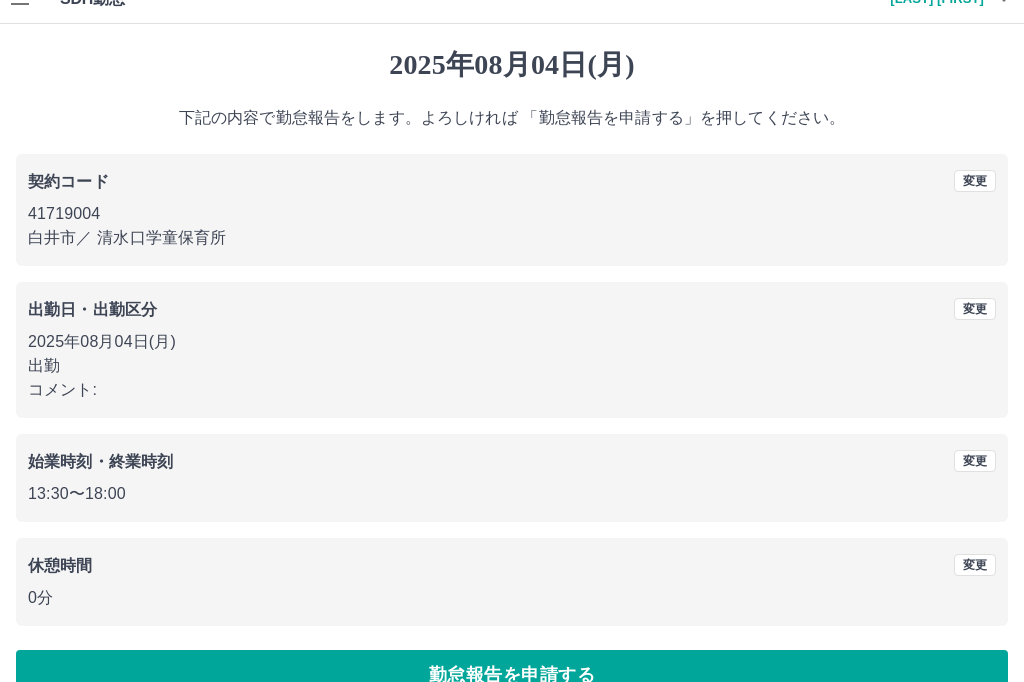 click on "勤怠報告を申請する" at bounding box center [512, 675] 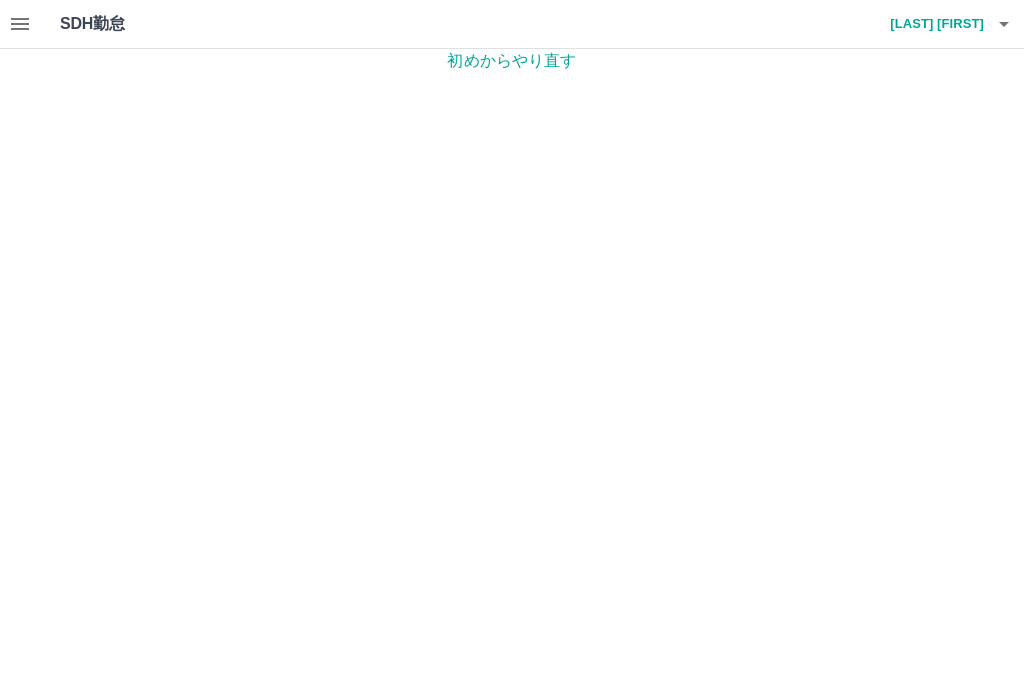 scroll, scrollTop: 0, scrollLeft: 0, axis: both 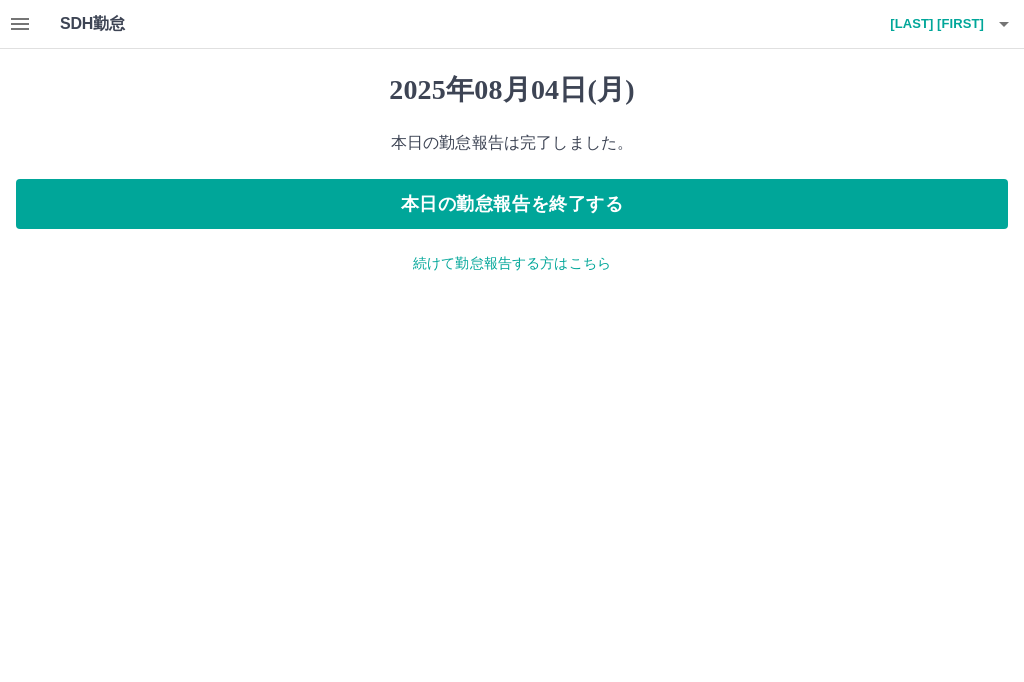 click on "続けて勤怠報告する方はこちら" at bounding box center [512, 263] 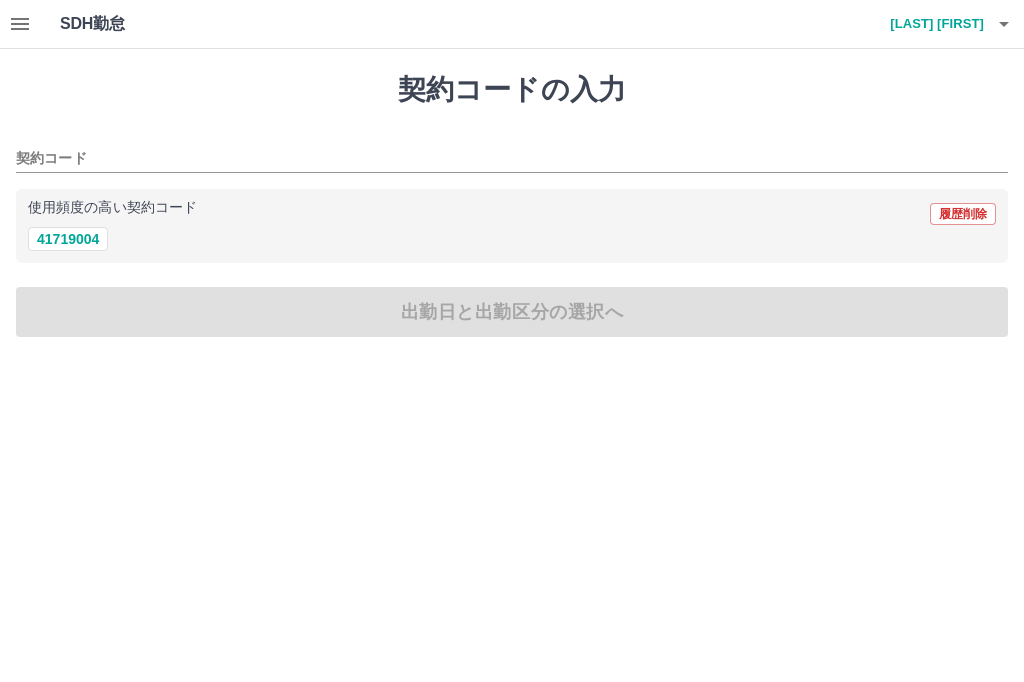 click on "41719004" at bounding box center (68, 239) 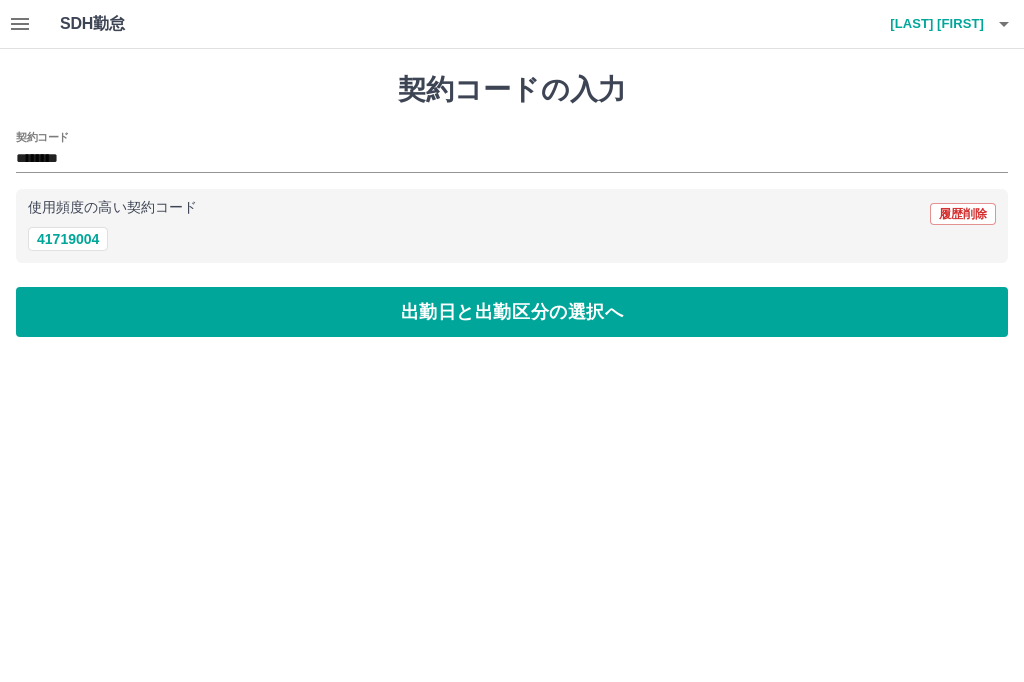 click on "出勤日と出勤区分の選択へ" at bounding box center (512, 312) 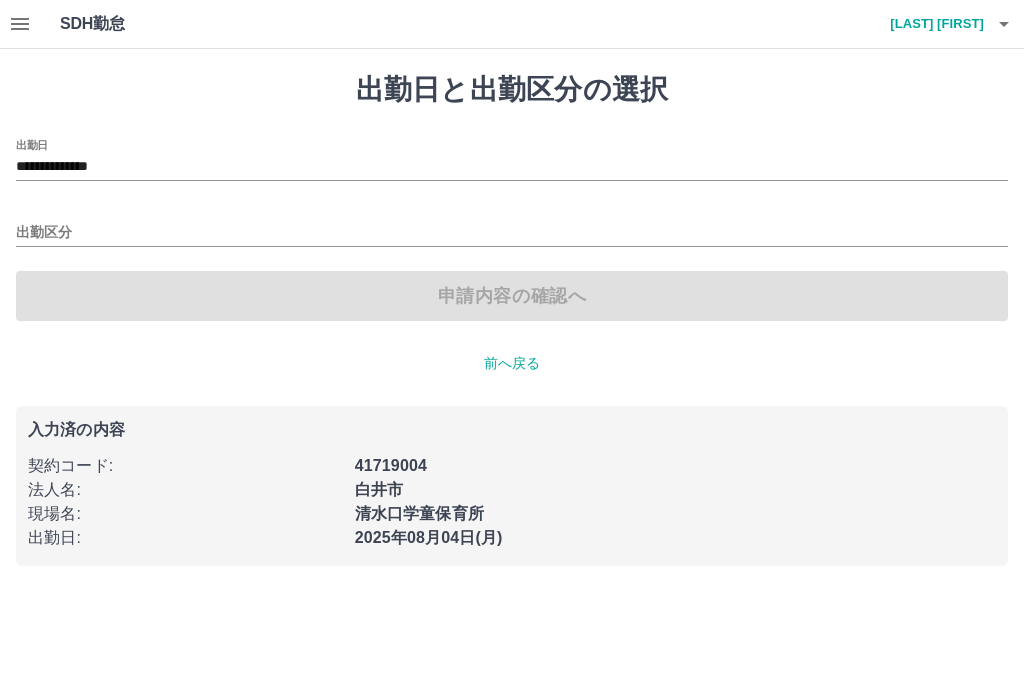 click on "**********" at bounding box center [512, 167] 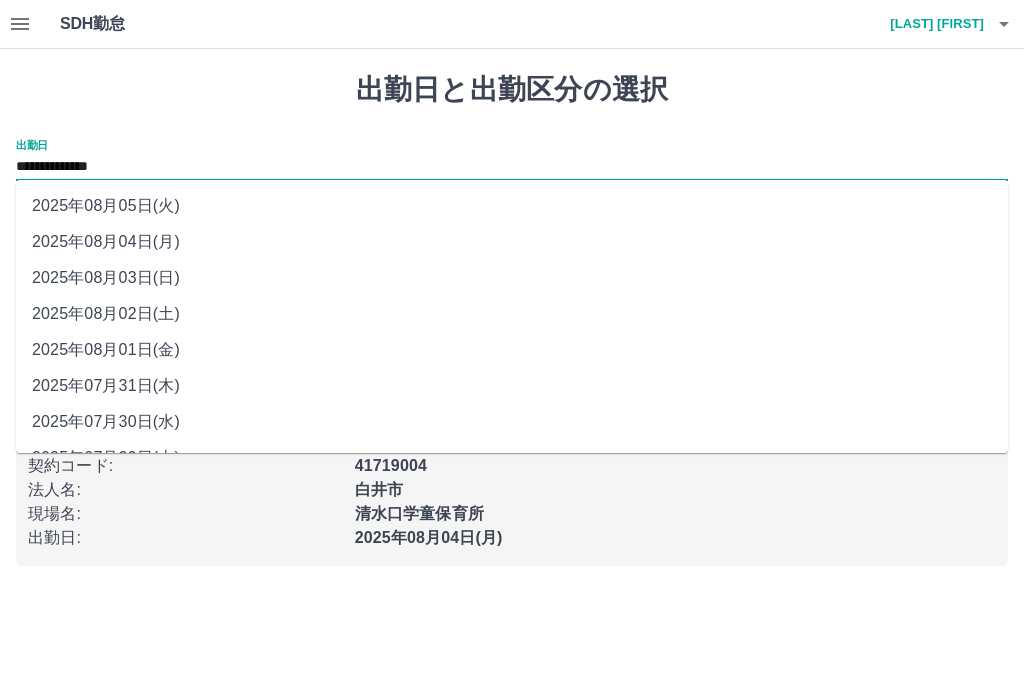 click on "2025年08月03日(日)" at bounding box center (512, 278) 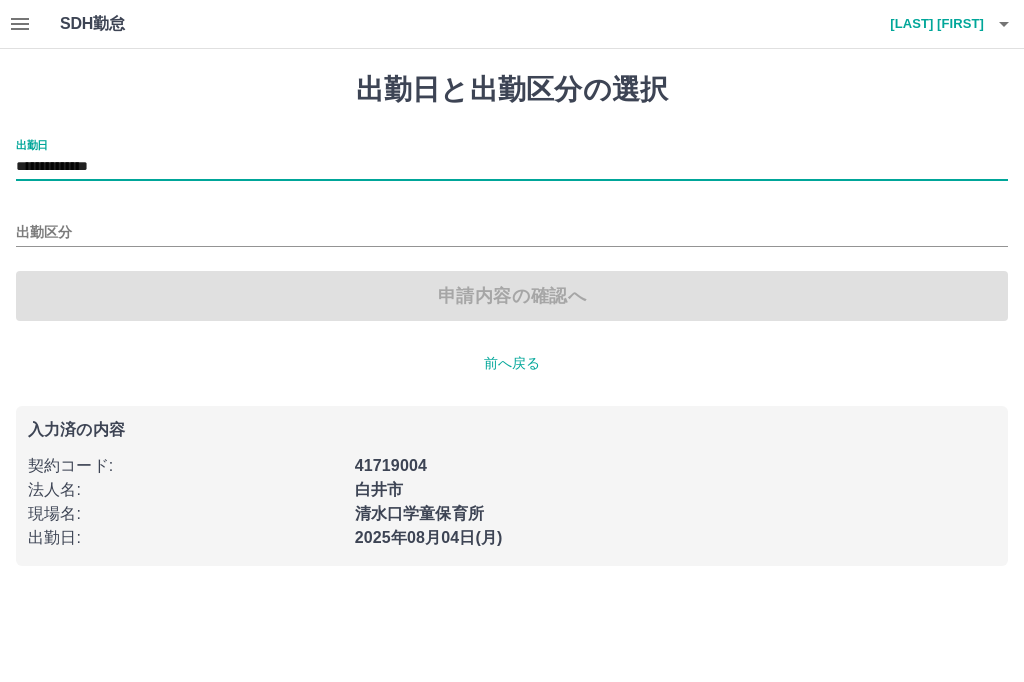 click on "出勤区分" at bounding box center [512, 233] 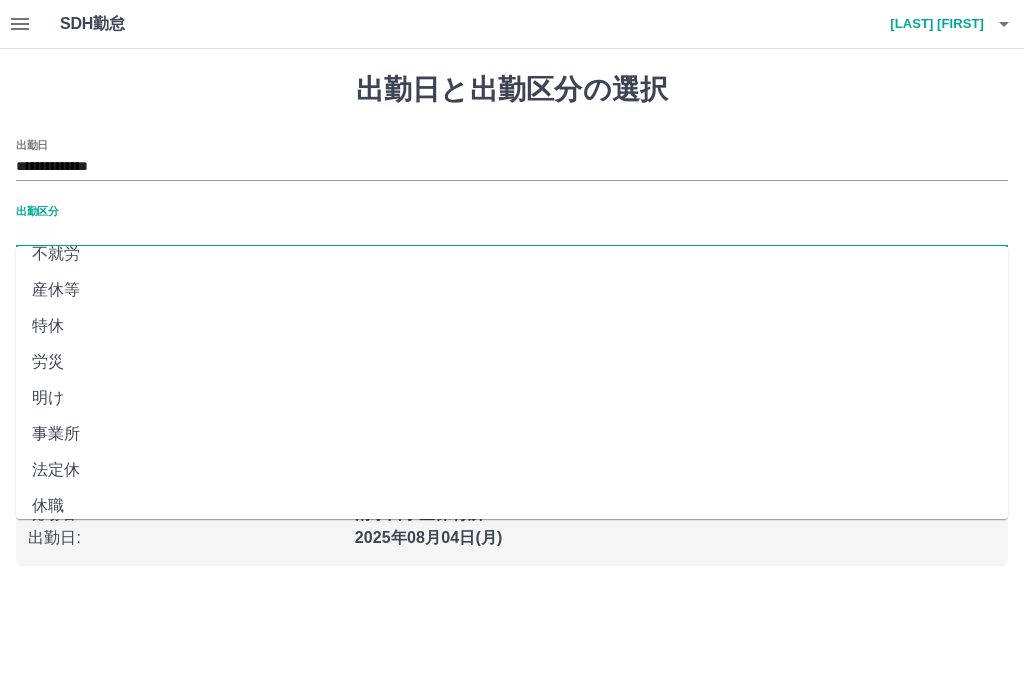 scroll, scrollTop: 375, scrollLeft: 0, axis: vertical 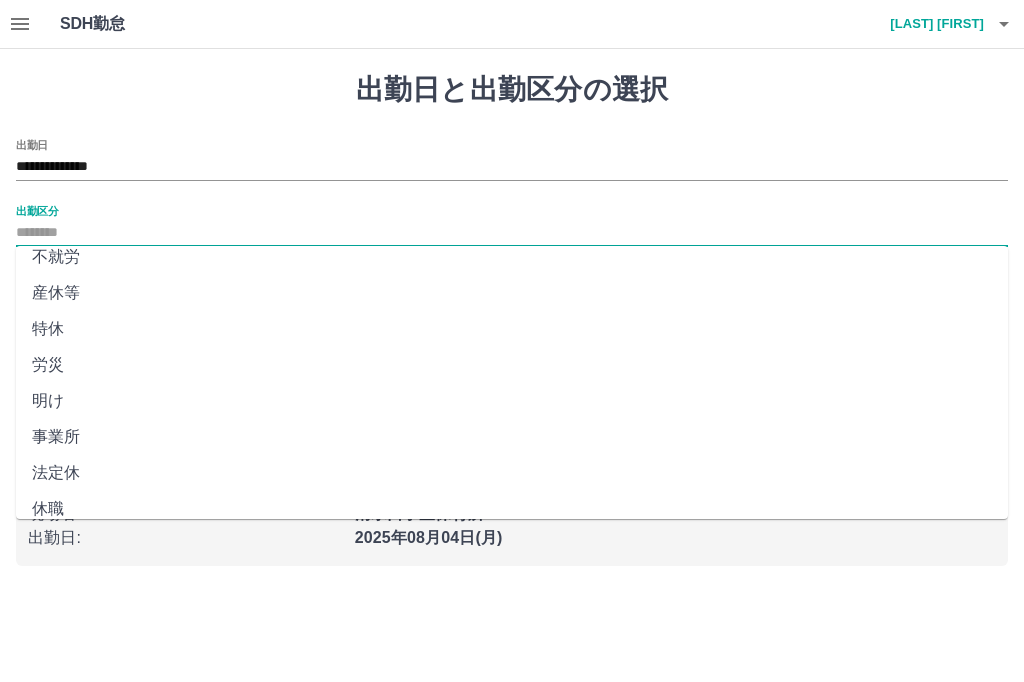 click on "法定休" at bounding box center [512, 473] 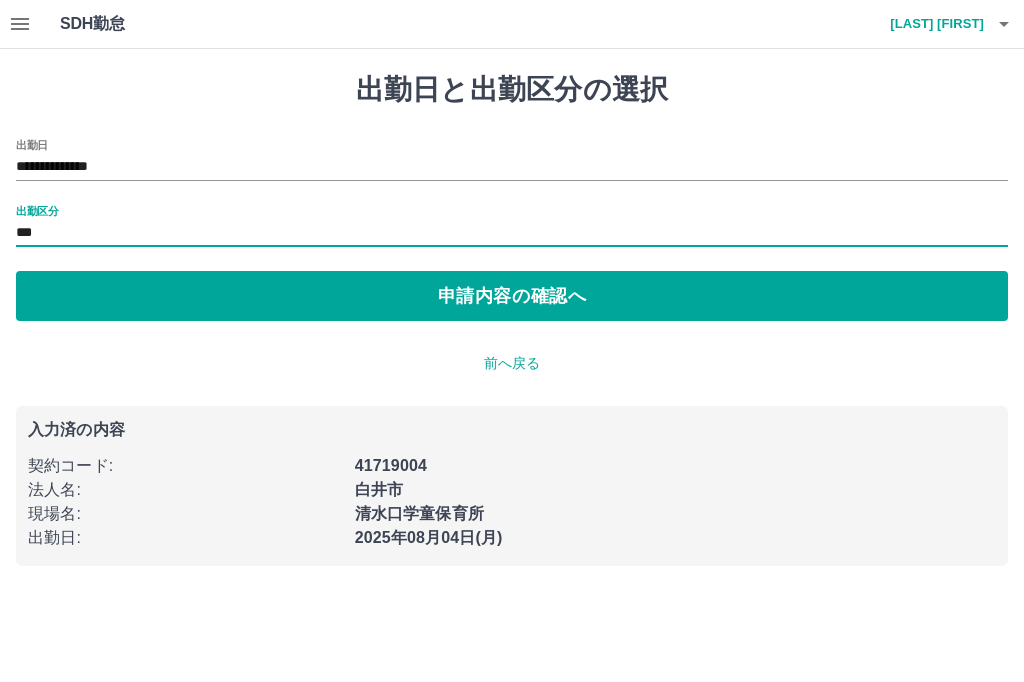 click on "申請内容の確認へ" at bounding box center (512, 296) 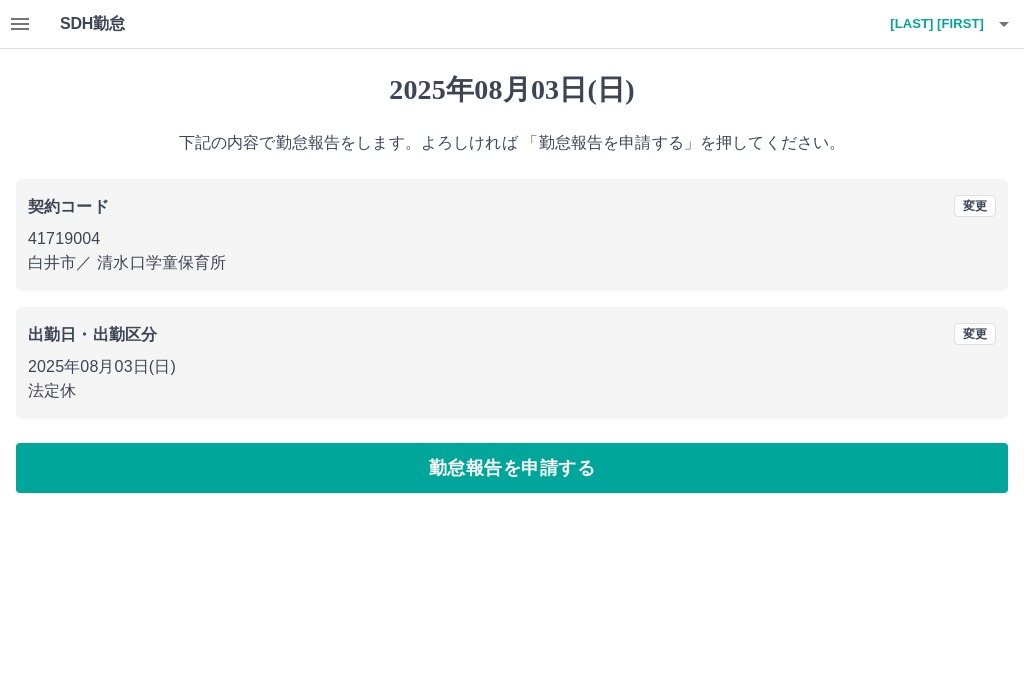 click on "勤怠報告を申請する" at bounding box center (512, 468) 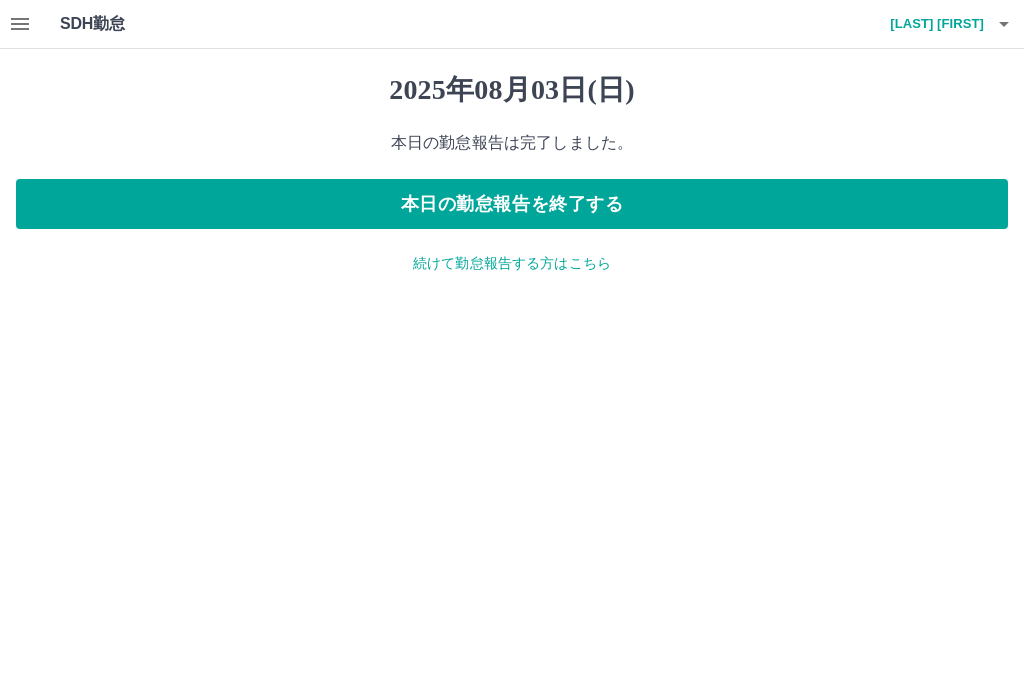click on "続けて勤怠報告する方はこちら" at bounding box center (512, 263) 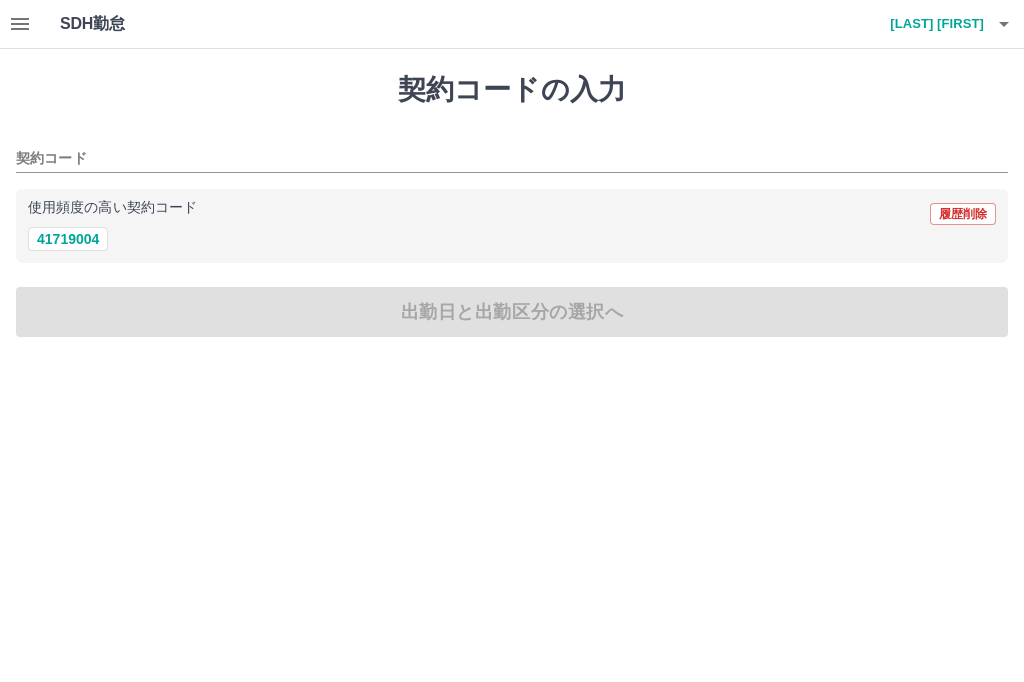 click on "41719004" at bounding box center [68, 239] 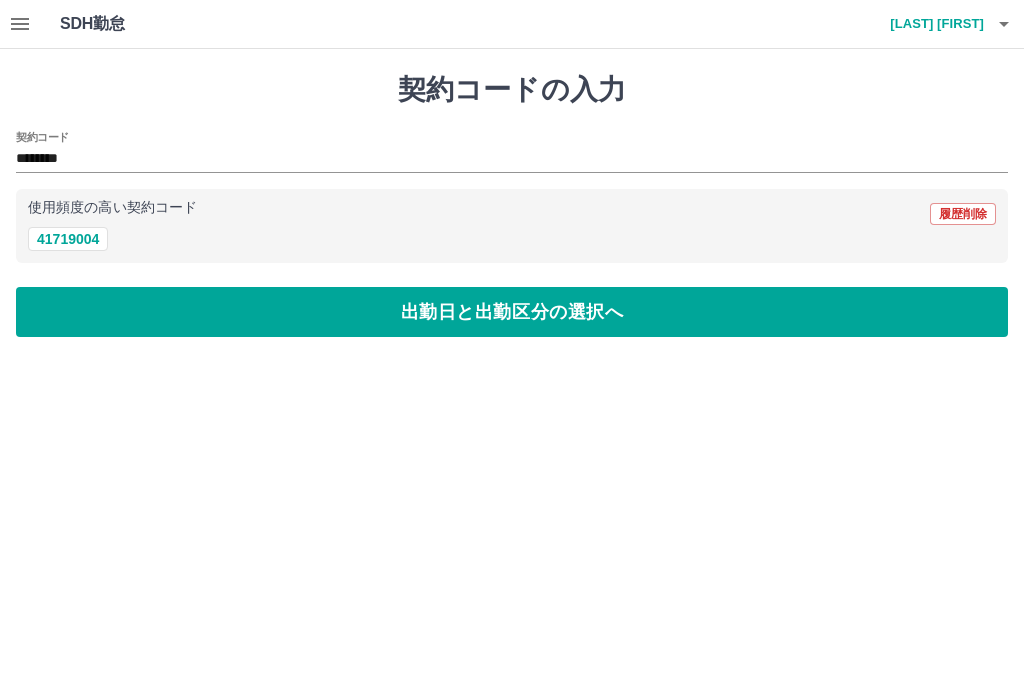 click on "出勤日と出勤区分の選択へ" at bounding box center [512, 312] 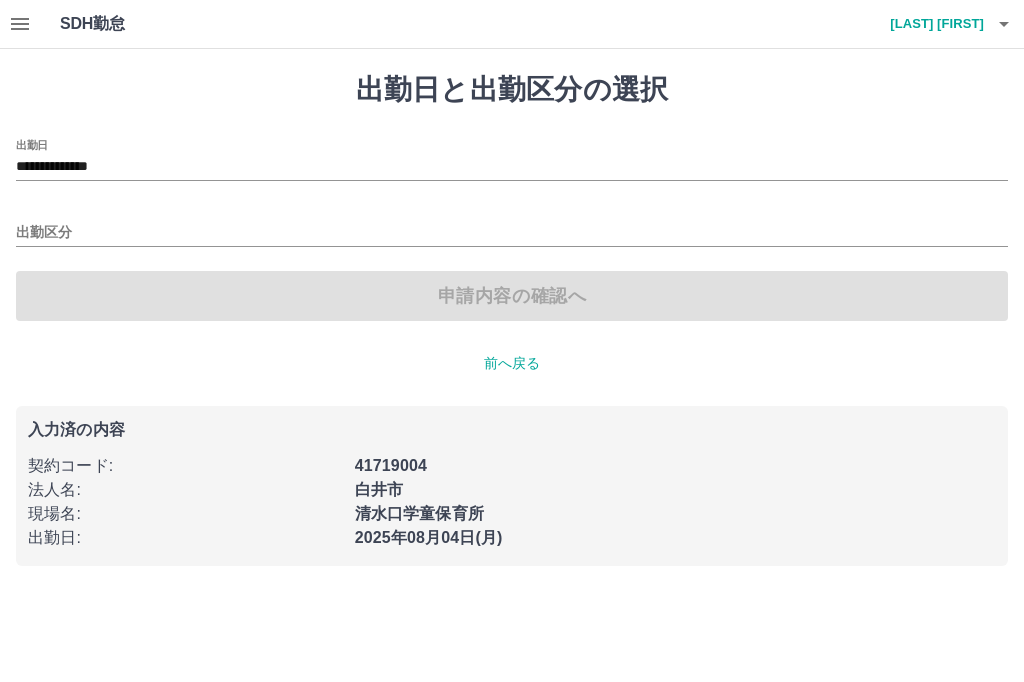 click on "**********" at bounding box center (512, 167) 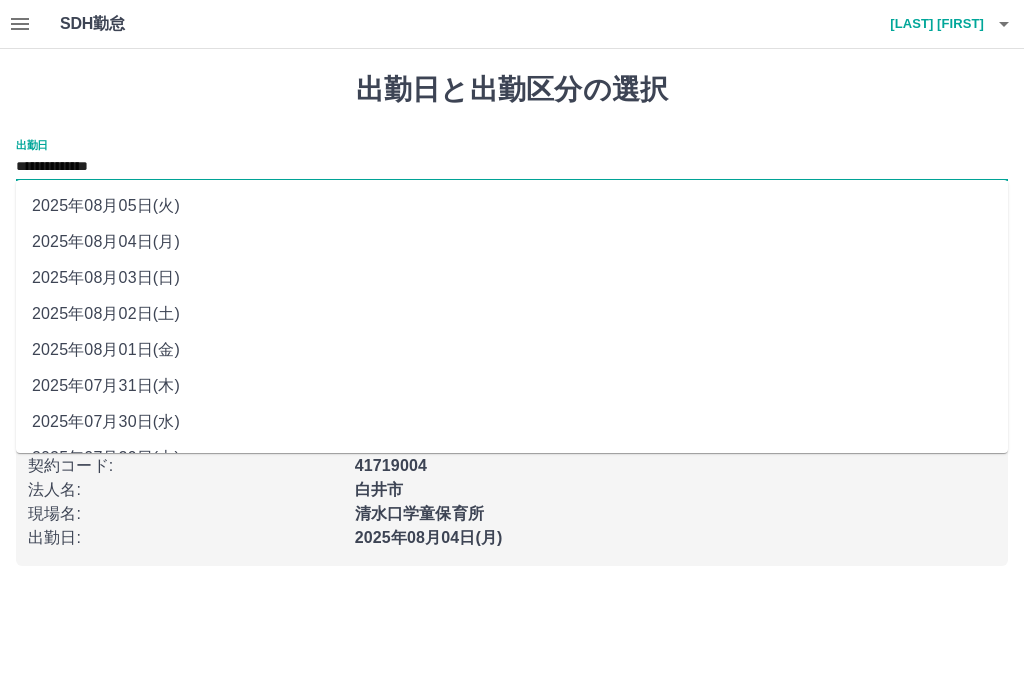 click on "2025年08月02日(土)" at bounding box center [512, 314] 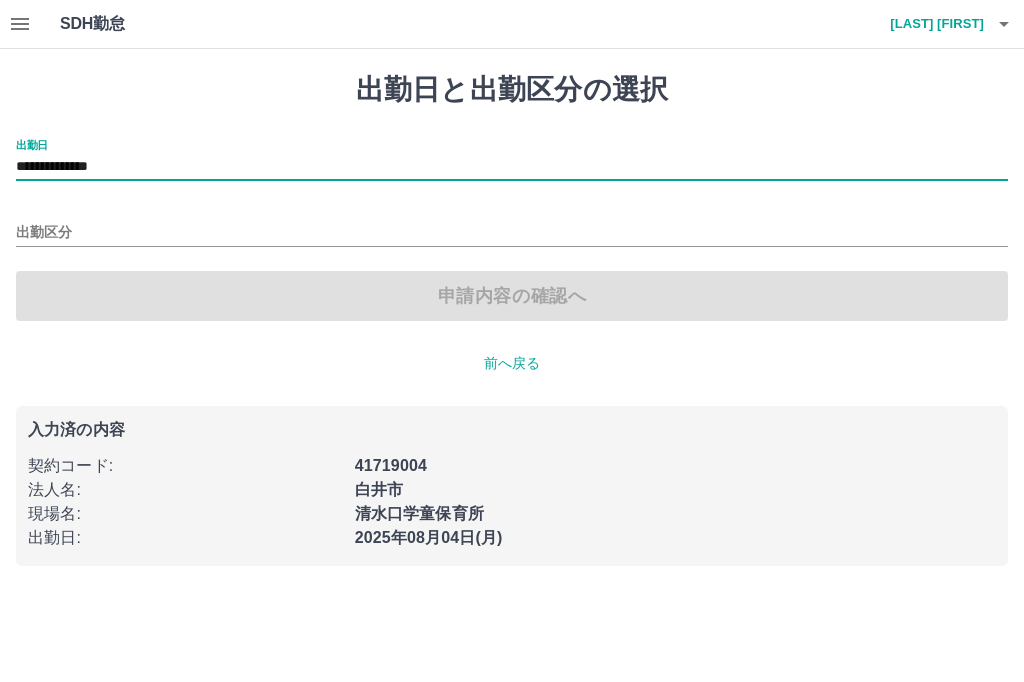 click on "出勤区分" at bounding box center (512, 233) 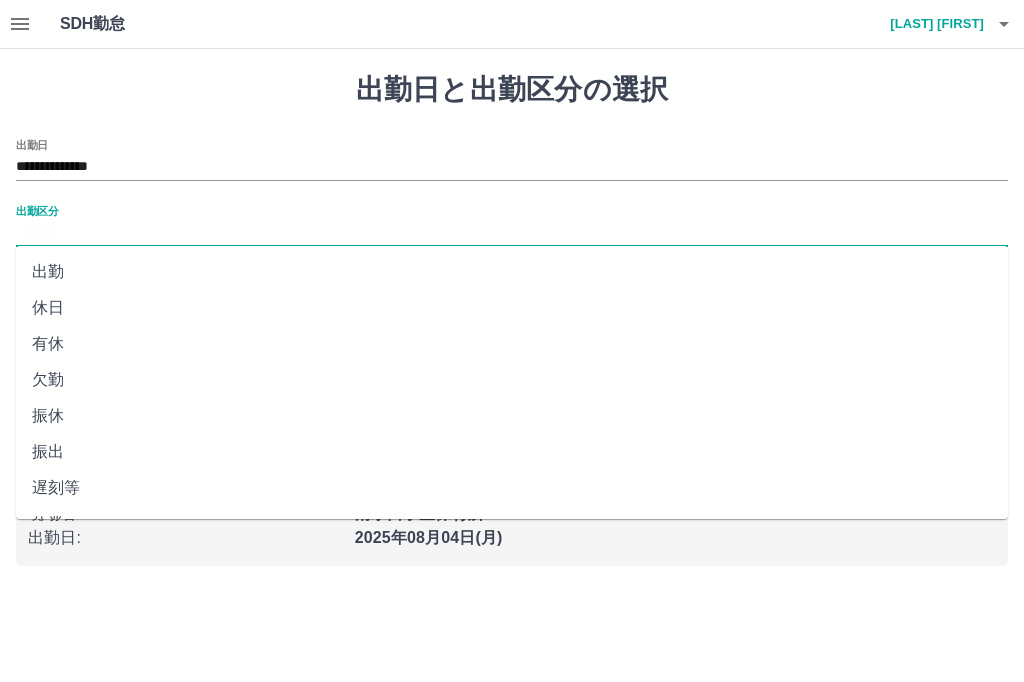 click on "休日" at bounding box center [512, 308] 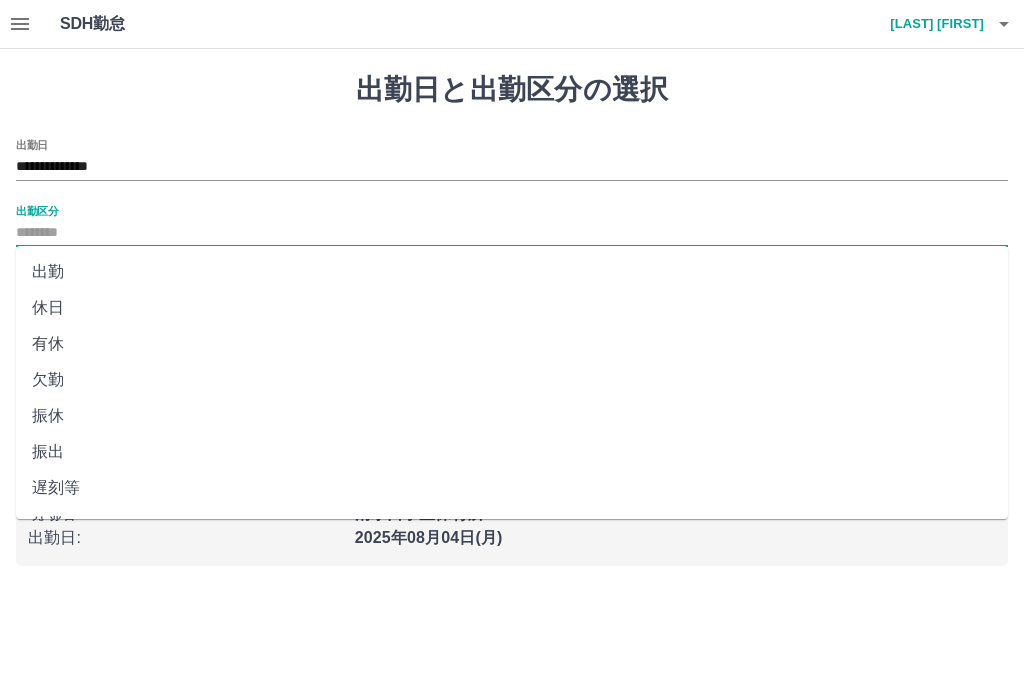 type on "**" 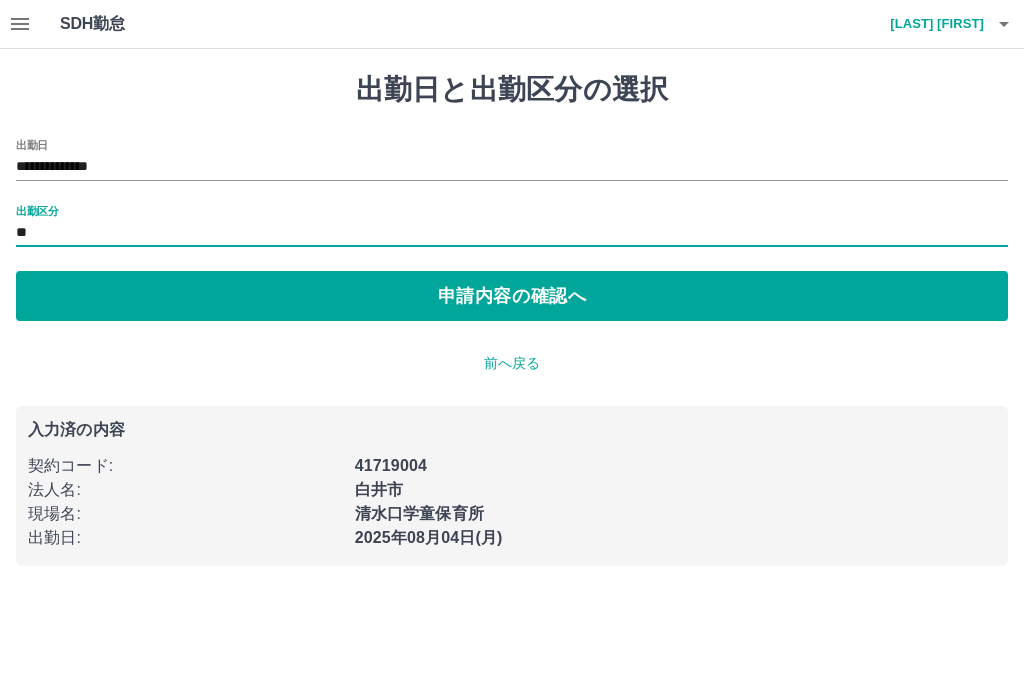 click on "申請内容の確認へ" at bounding box center [512, 296] 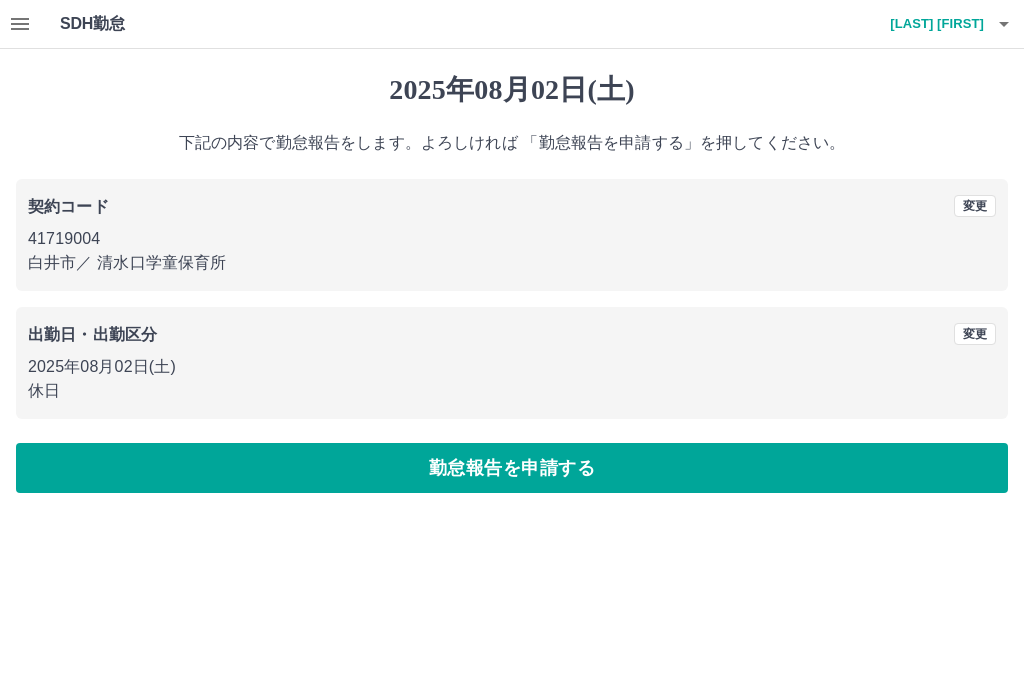 click on "勤怠報告を申請する" at bounding box center (512, 468) 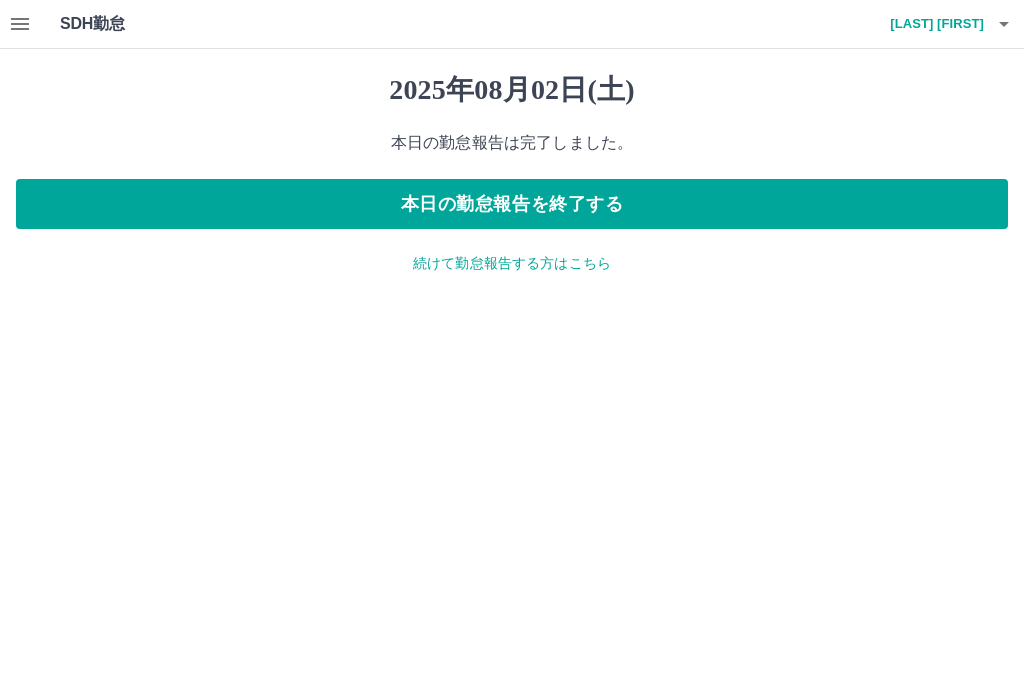 click on "続けて勤怠報告する方はこちら" at bounding box center (512, 263) 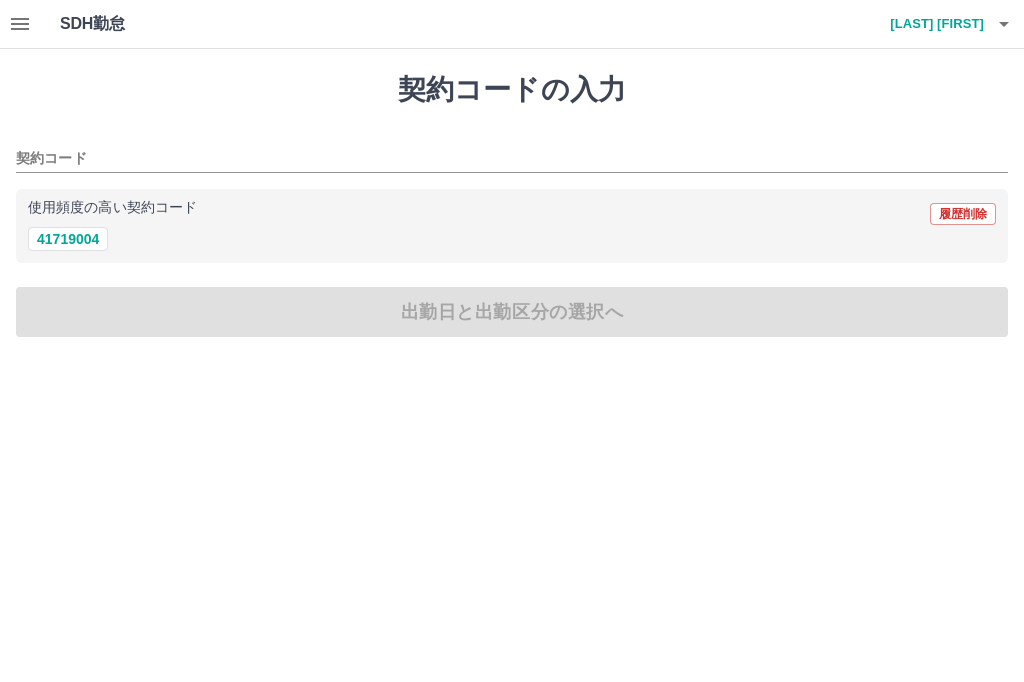 click on "41719004" at bounding box center (68, 239) 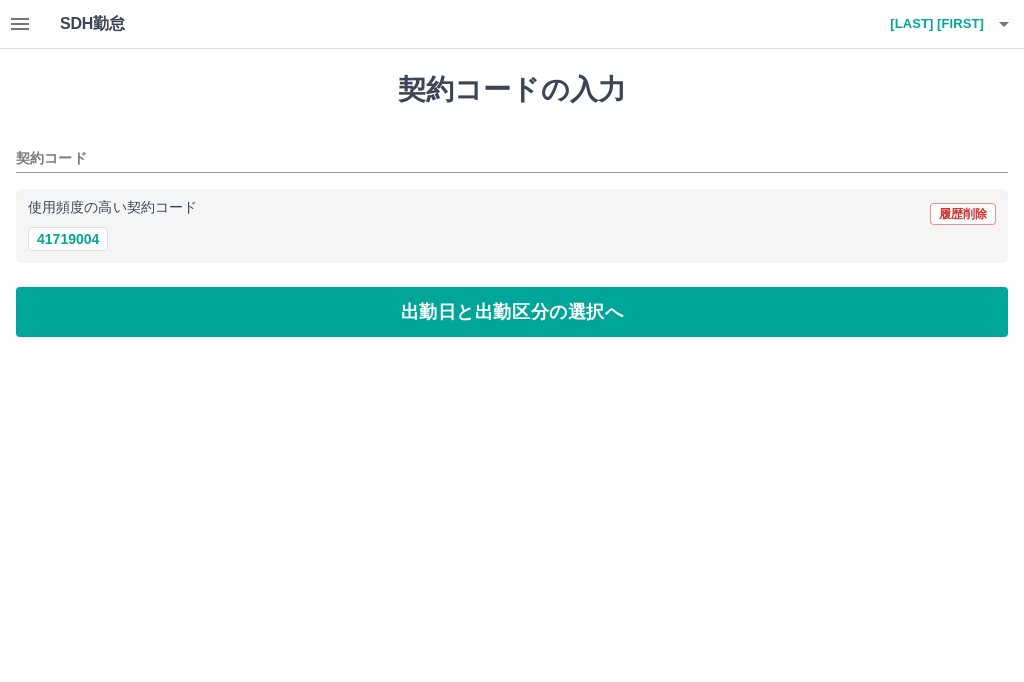 type on "********" 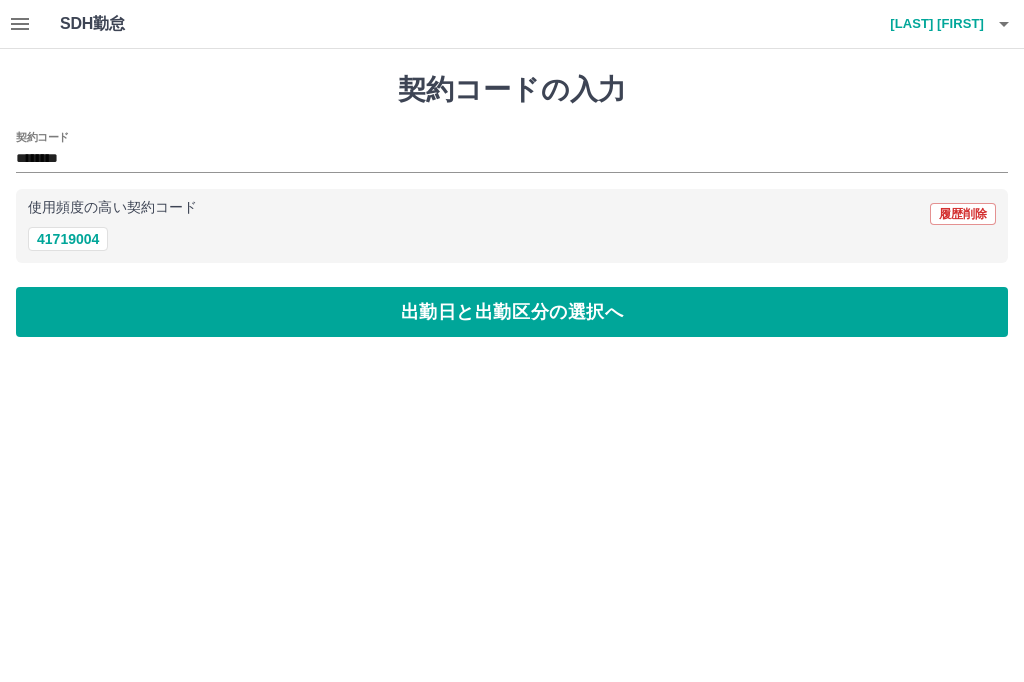 click on "出勤日と出勤区分の選択へ" at bounding box center (512, 312) 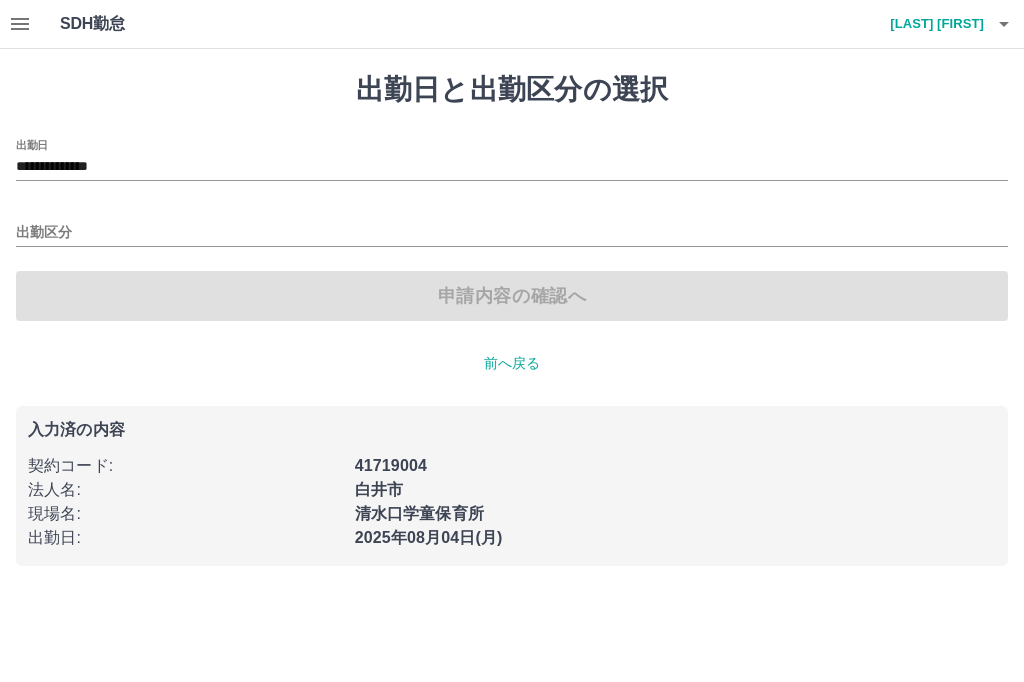 click on "**********" at bounding box center (512, 167) 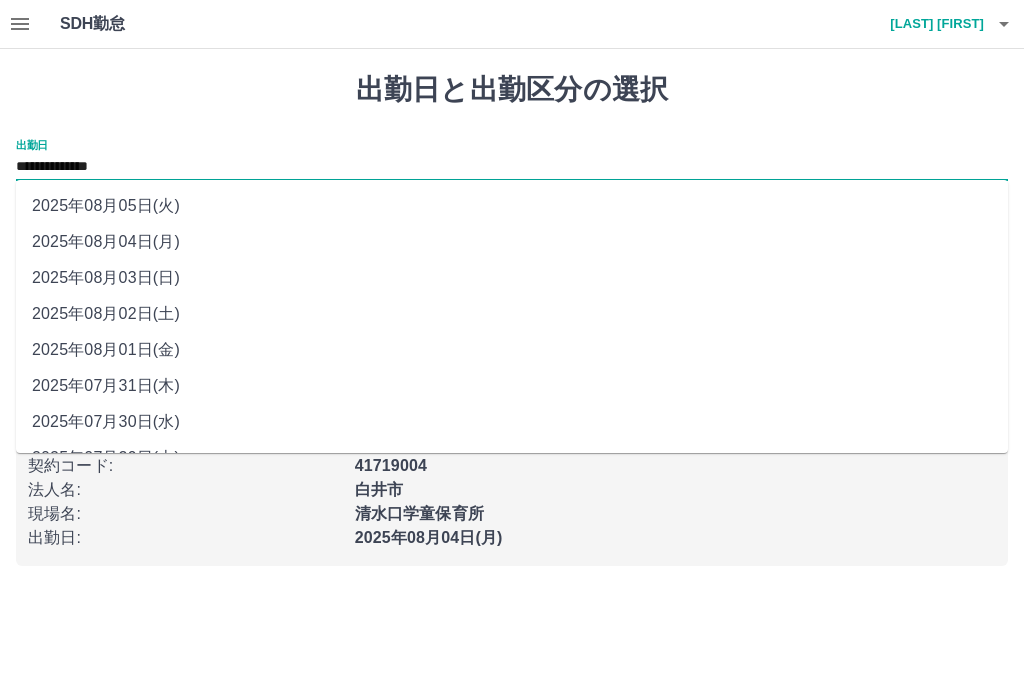 click on "2025年08月01日(金)" at bounding box center [512, 350] 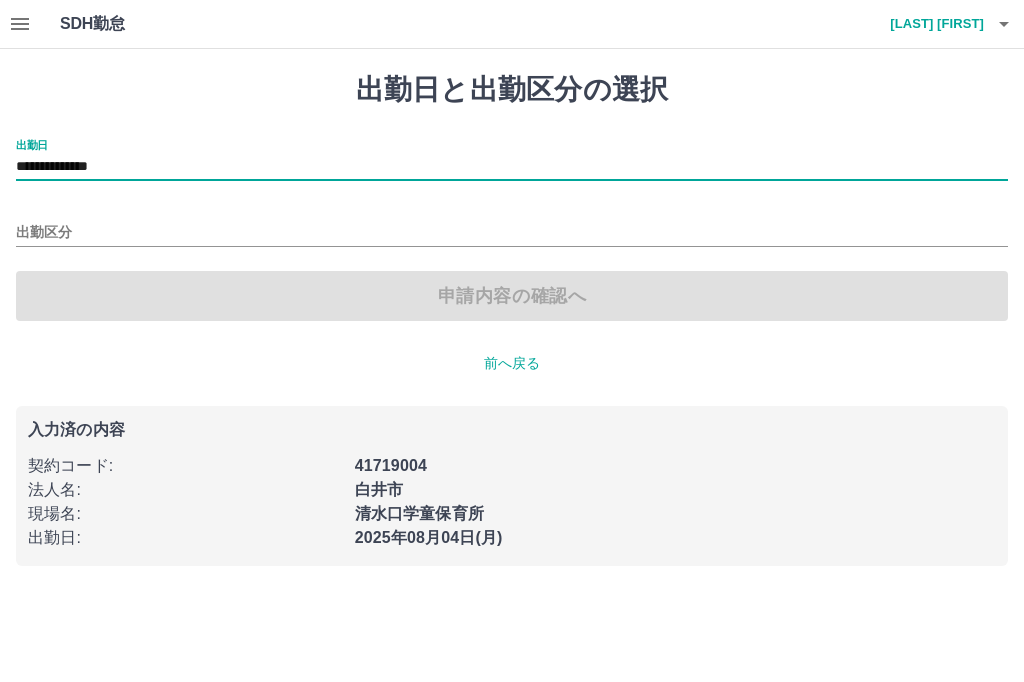 type on "**********" 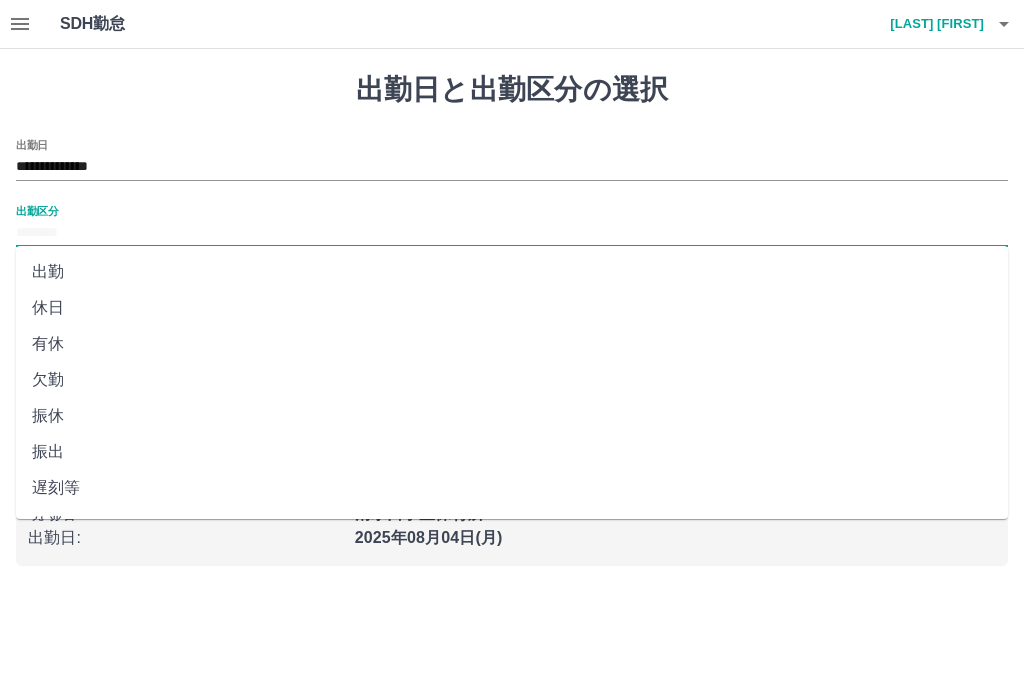 click on "休日" at bounding box center (512, 308) 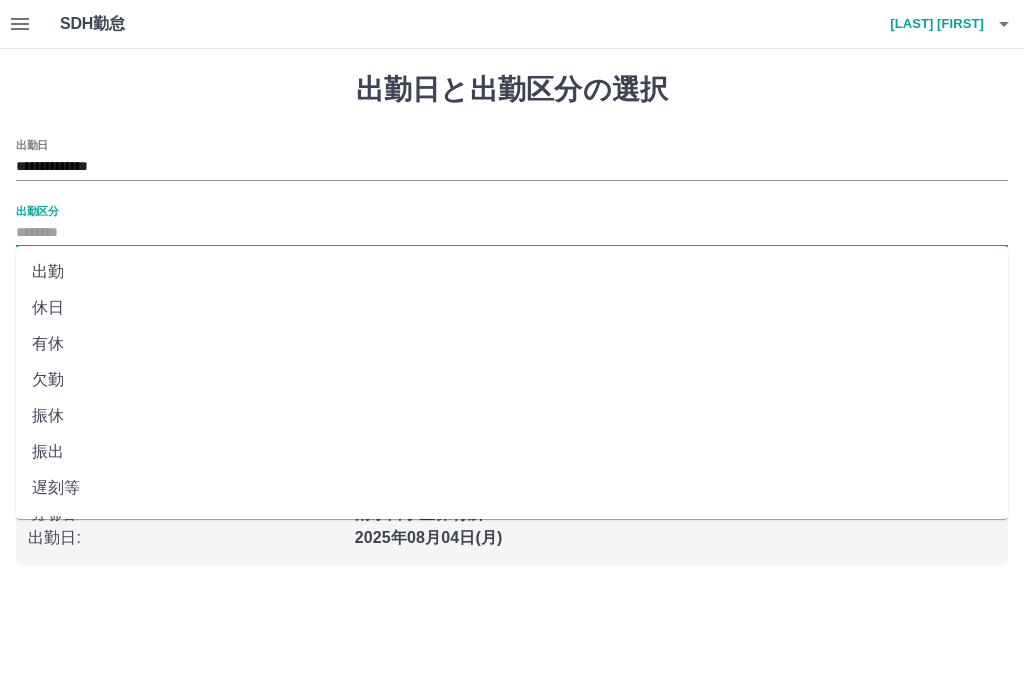 type on "**" 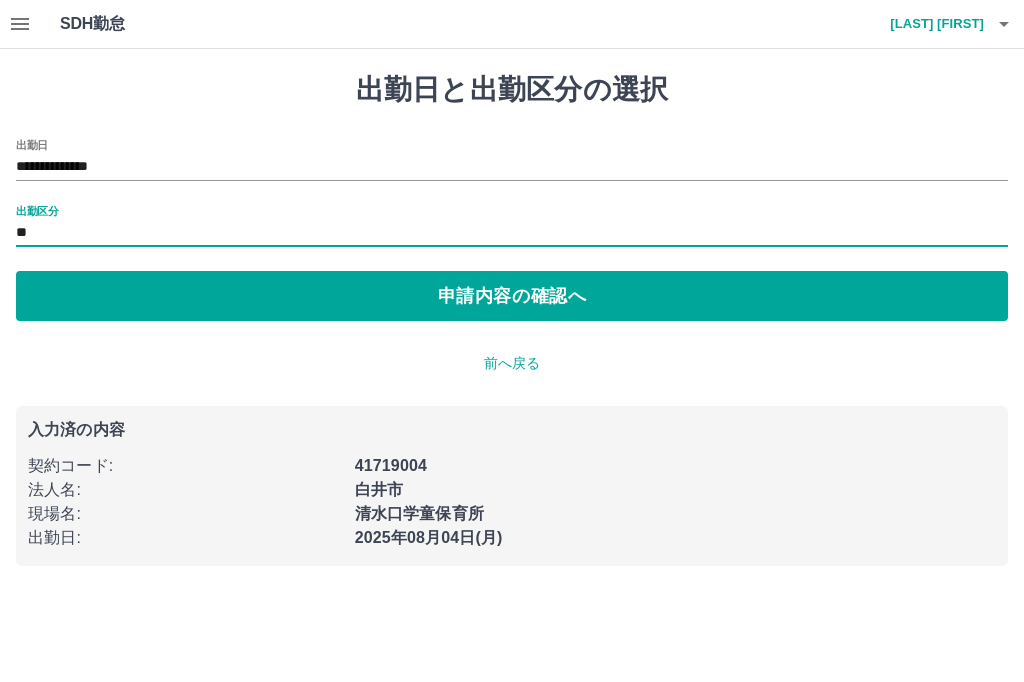 click on "申請内容の確認へ" at bounding box center (512, 296) 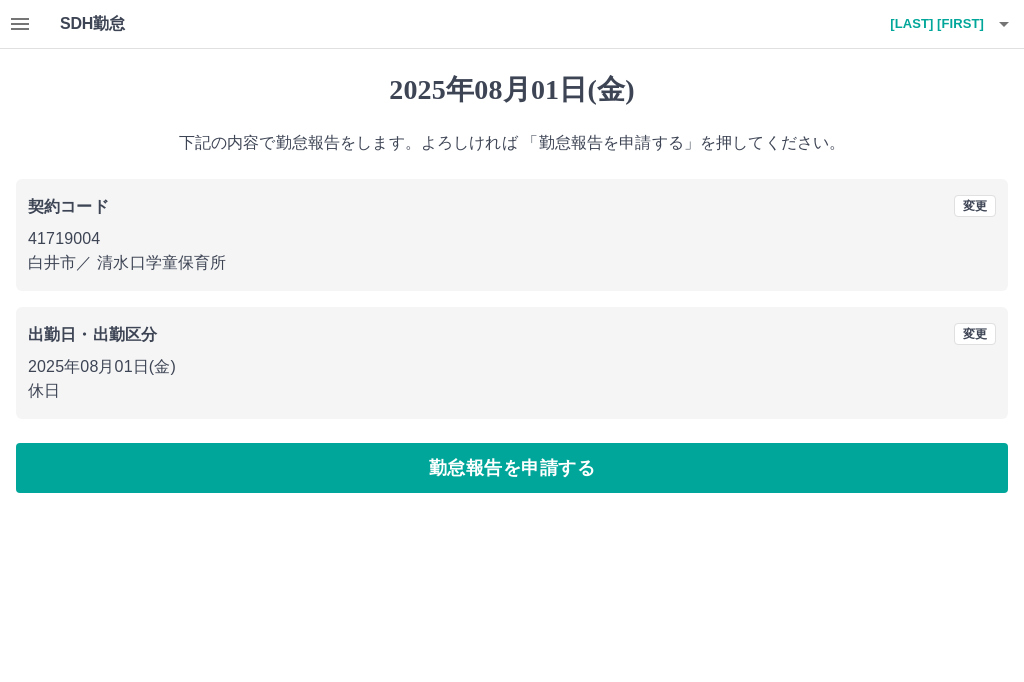 click on "勤怠報告を申請する" at bounding box center (512, 468) 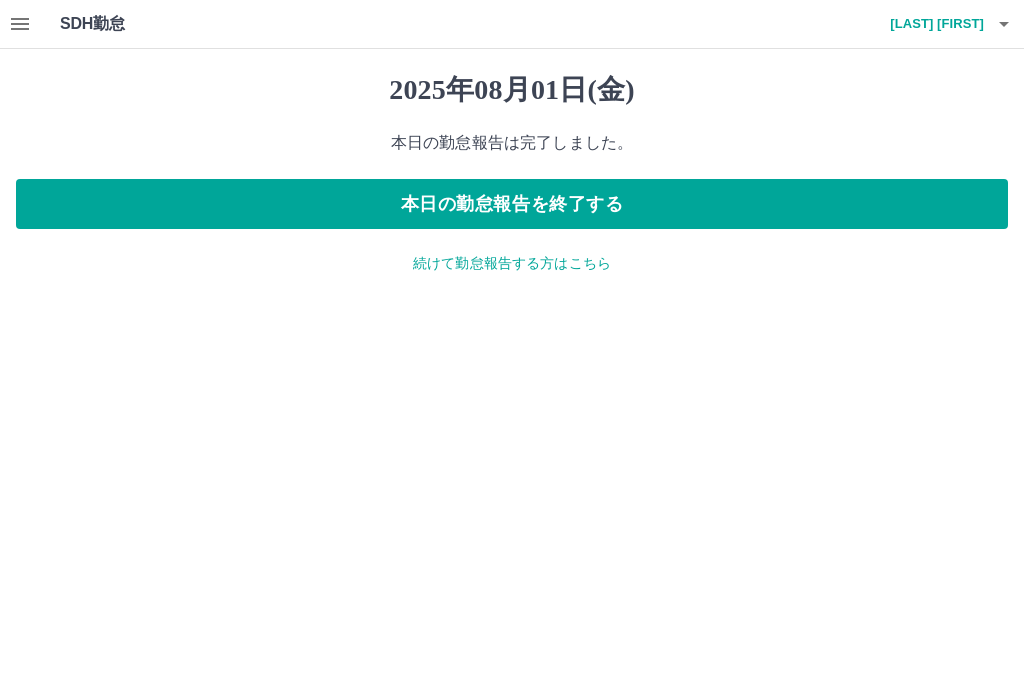 click on "続けて勤怠報告する方はこちら" at bounding box center (512, 263) 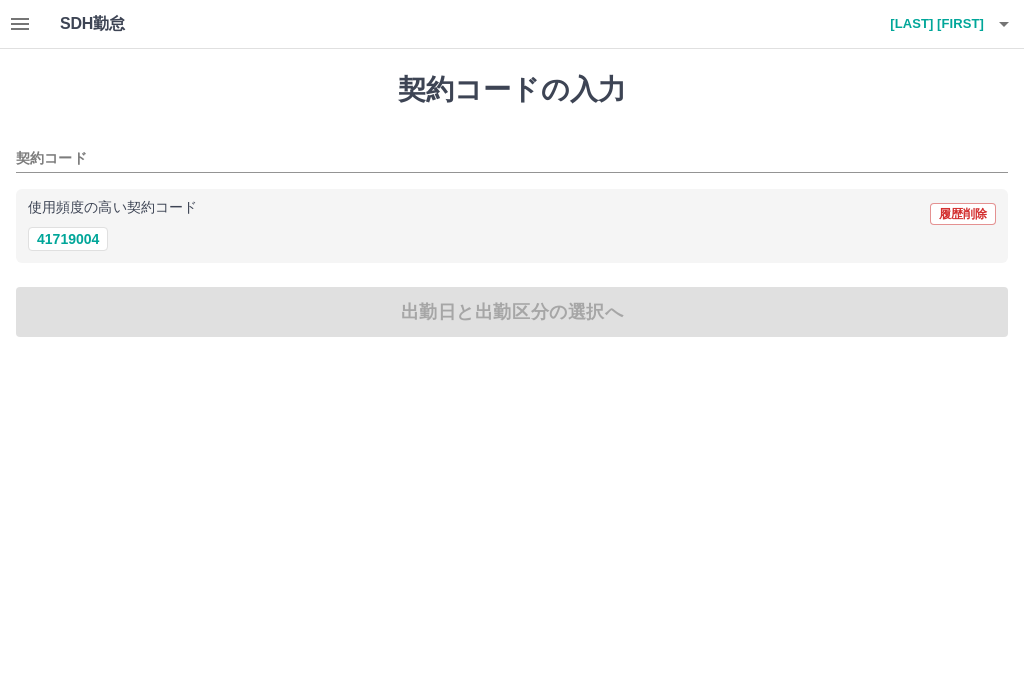 click on "41719004" at bounding box center (68, 239) 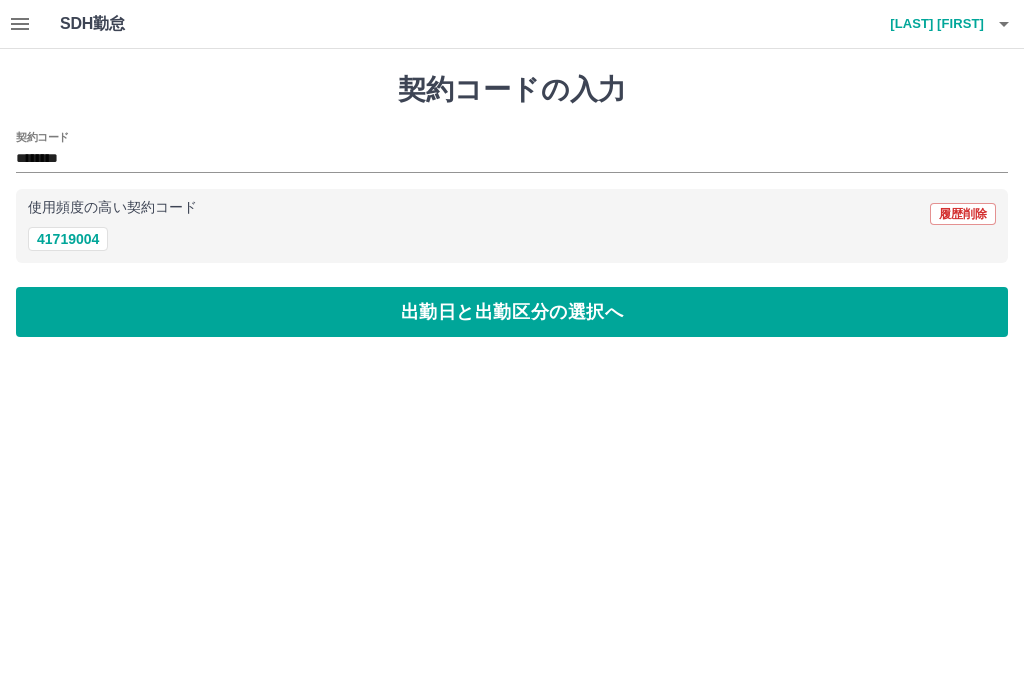 click on "出勤日と出勤区分の選択へ" at bounding box center (512, 312) 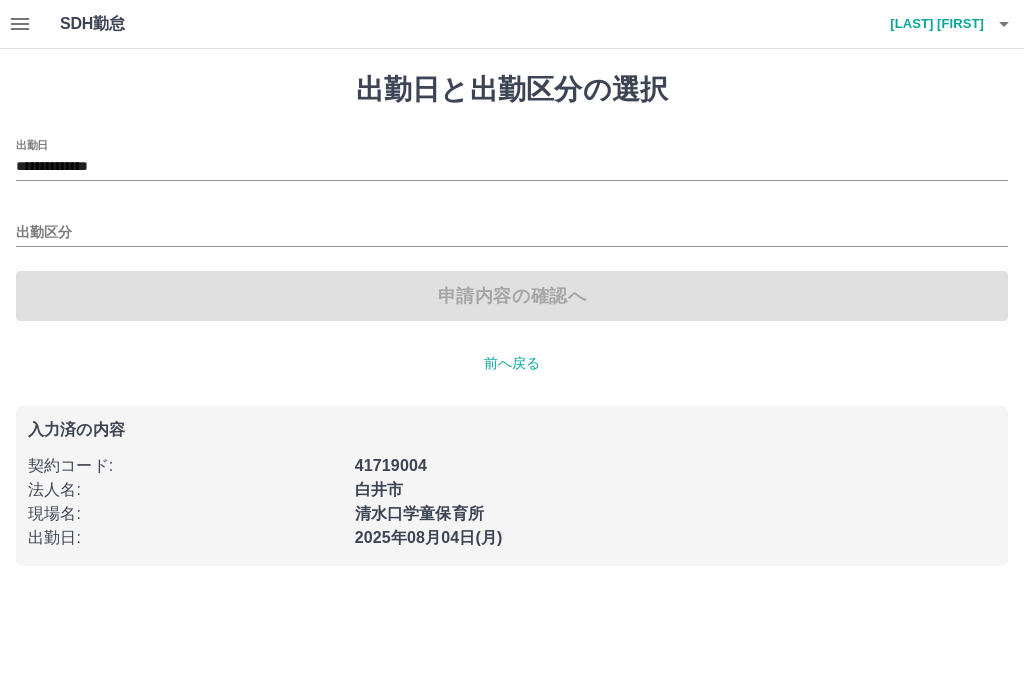 click on "**********" at bounding box center (512, 167) 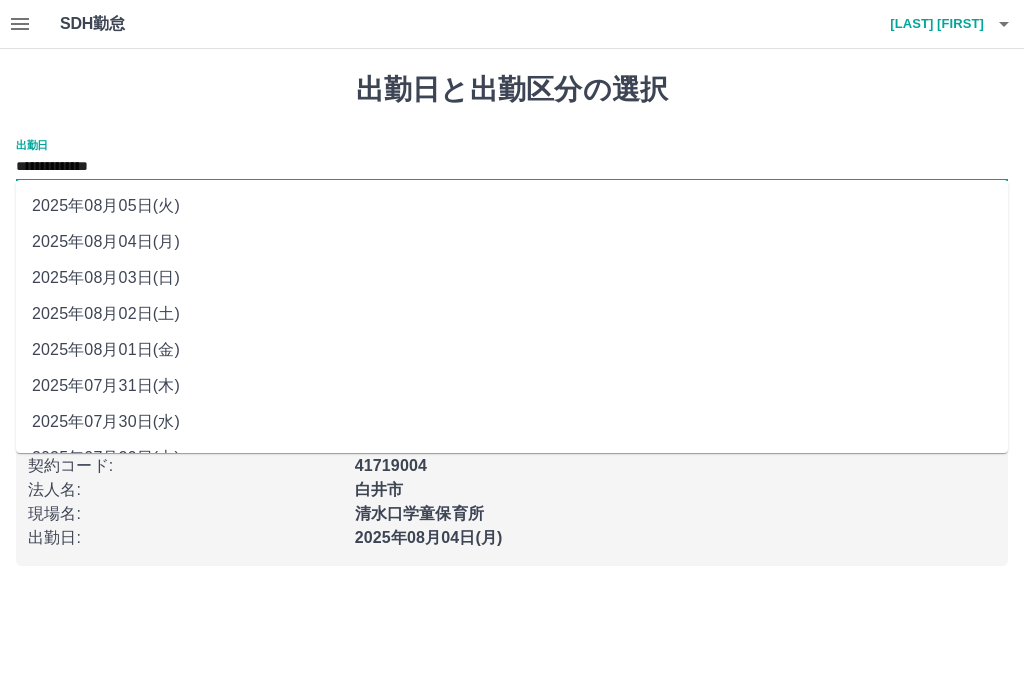 click on "2025年07月31日(木)" at bounding box center (512, 386) 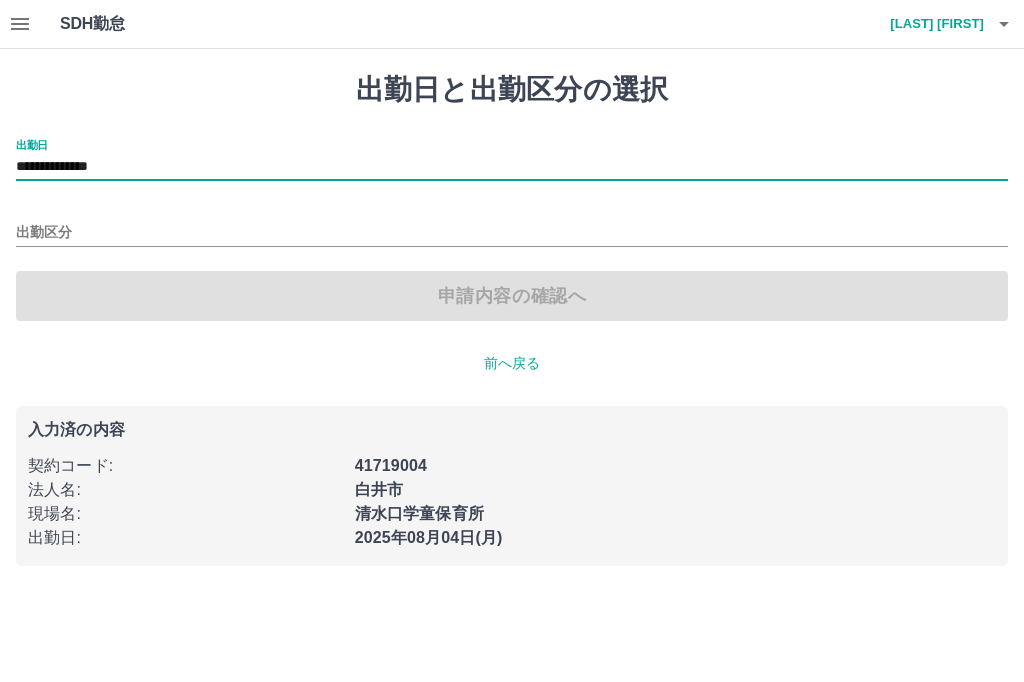 click on "出勤区分" at bounding box center (512, 233) 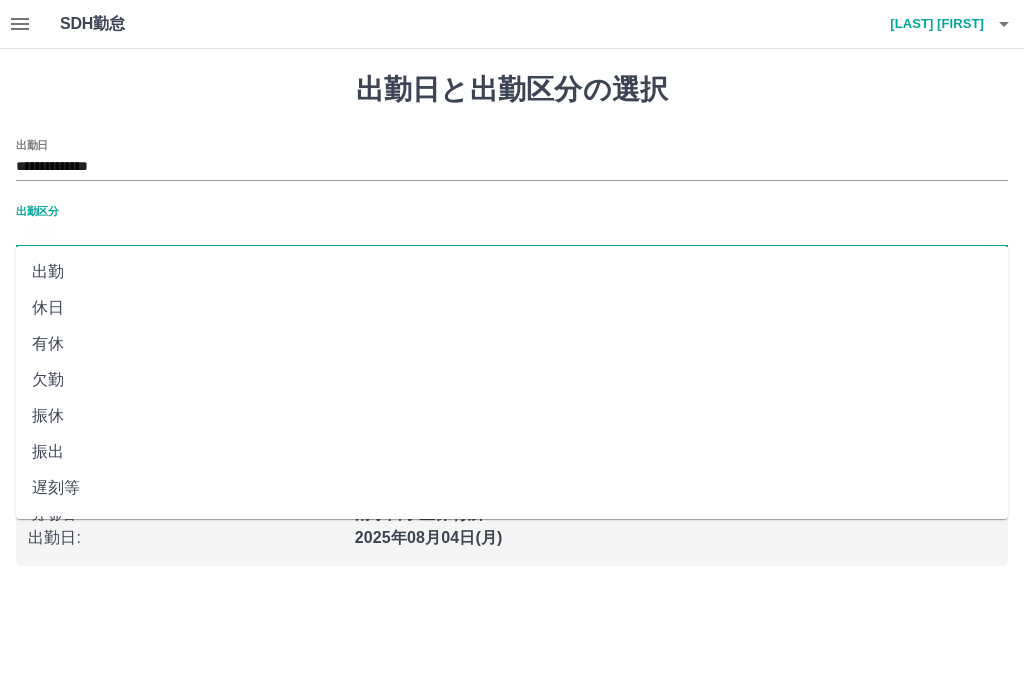 click on "休日" at bounding box center [512, 308] 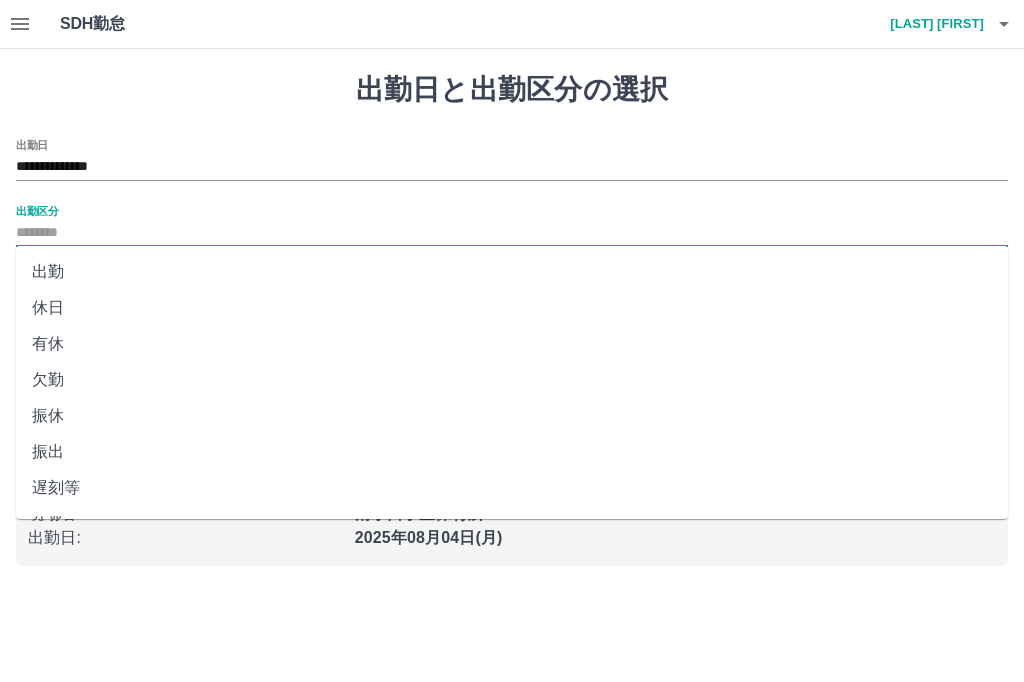 type on "**" 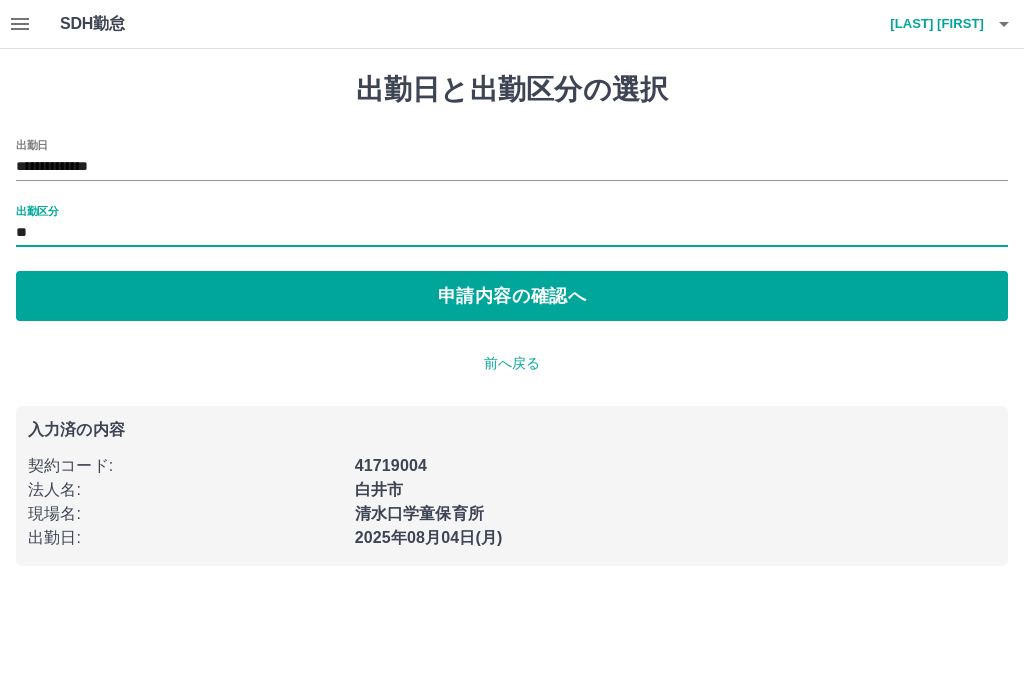 click on "申請内容の確認へ" at bounding box center (512, 296) 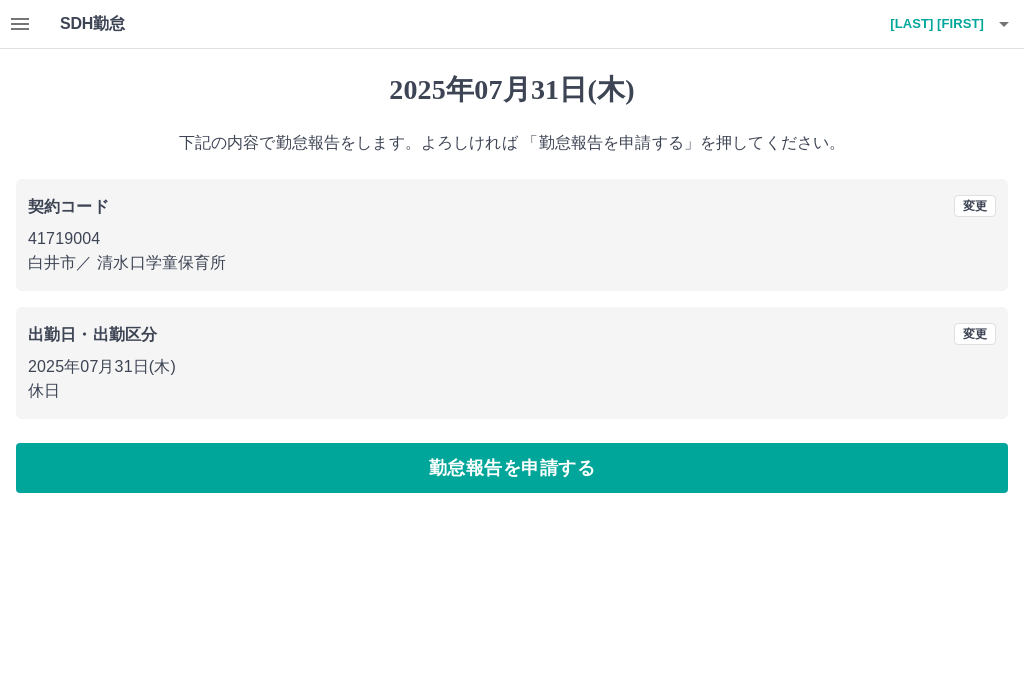 click on "勤怠報告を申請する" at bounding box center (512, 468) 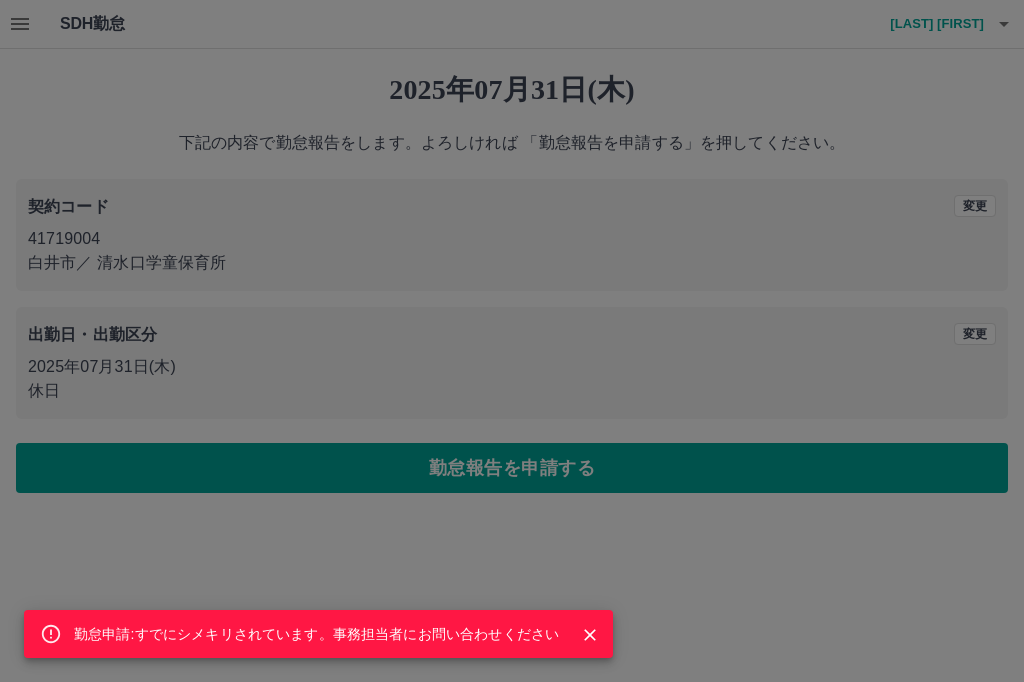 click at bounding box center (590, 635) 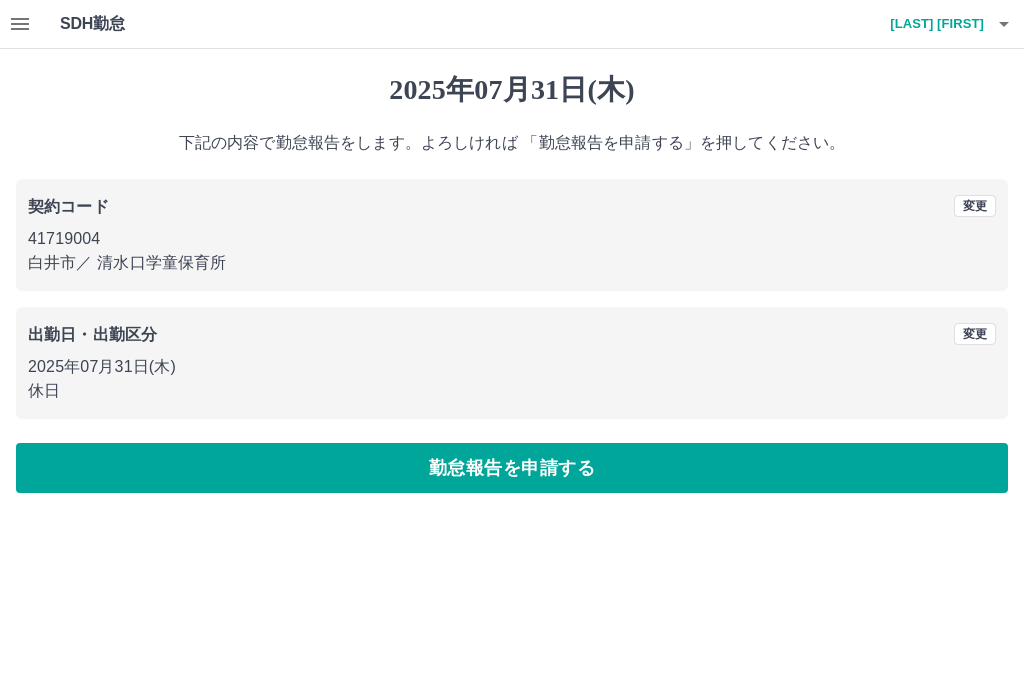 click on "[LAST] [FIRST]" at bounding box center (924, 24) 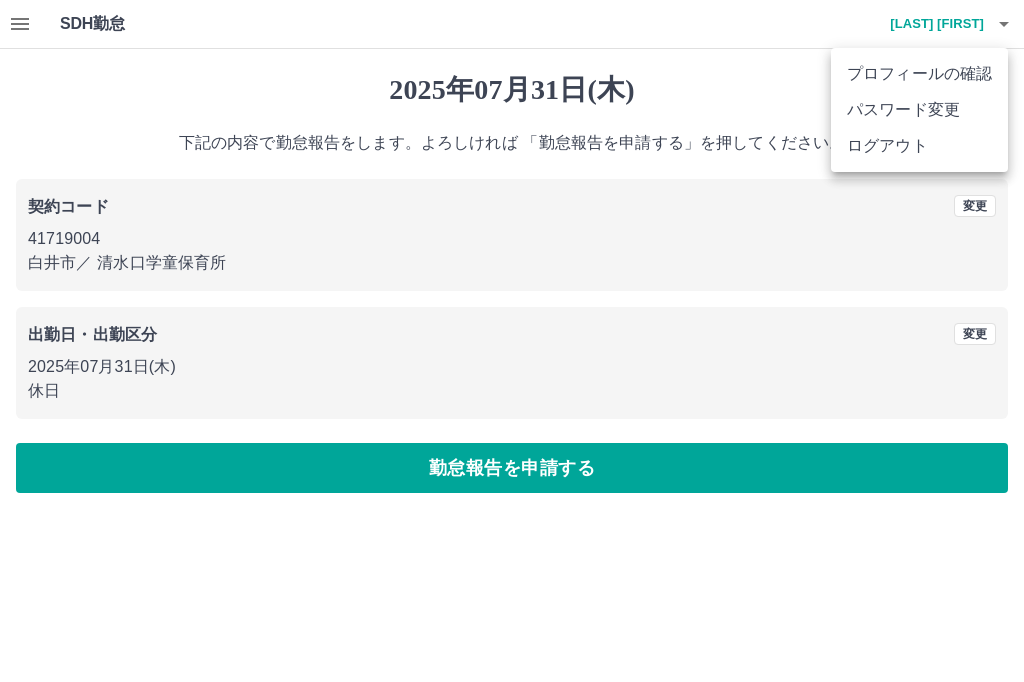 click on "ログアウト" at bounding box center [919, 146] 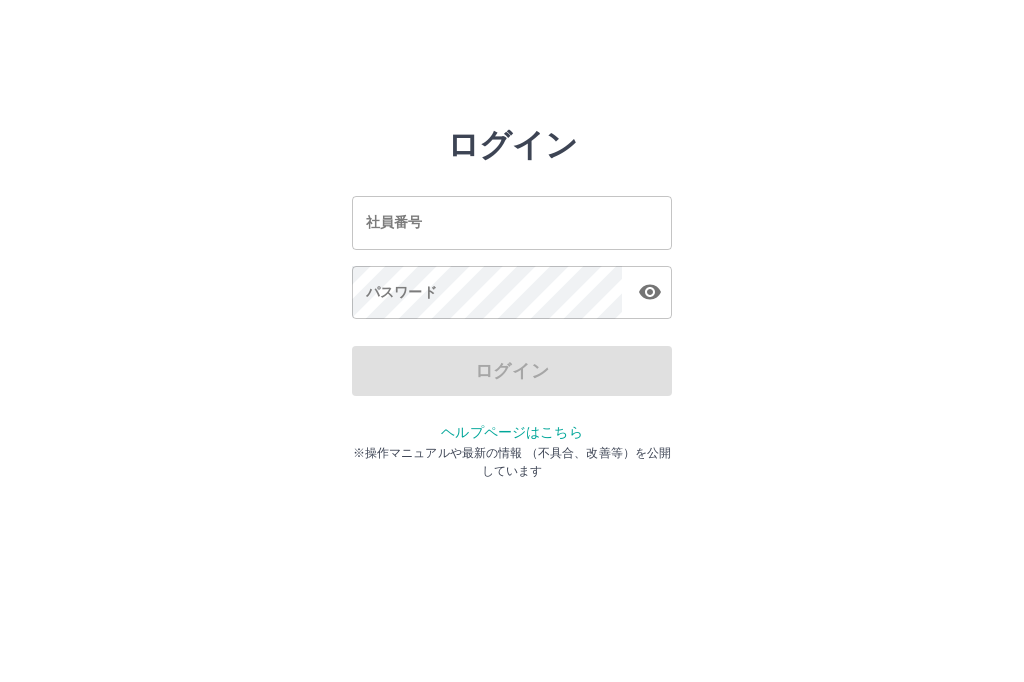 scroll, scrollTop: 0, scrollLeft: 0, axis: both 